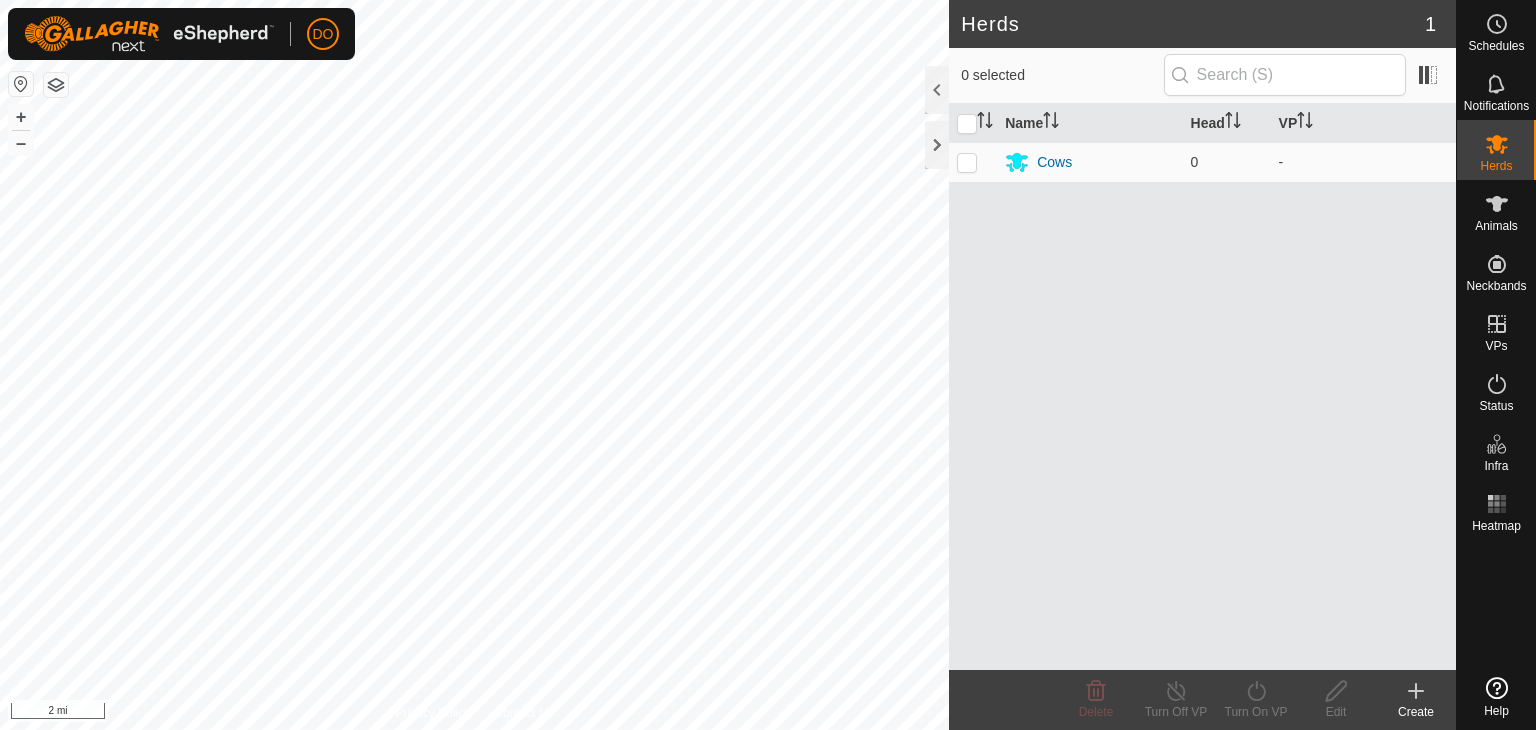 scroll, scrollTop: 0, scrollLeft: 0, axis: both 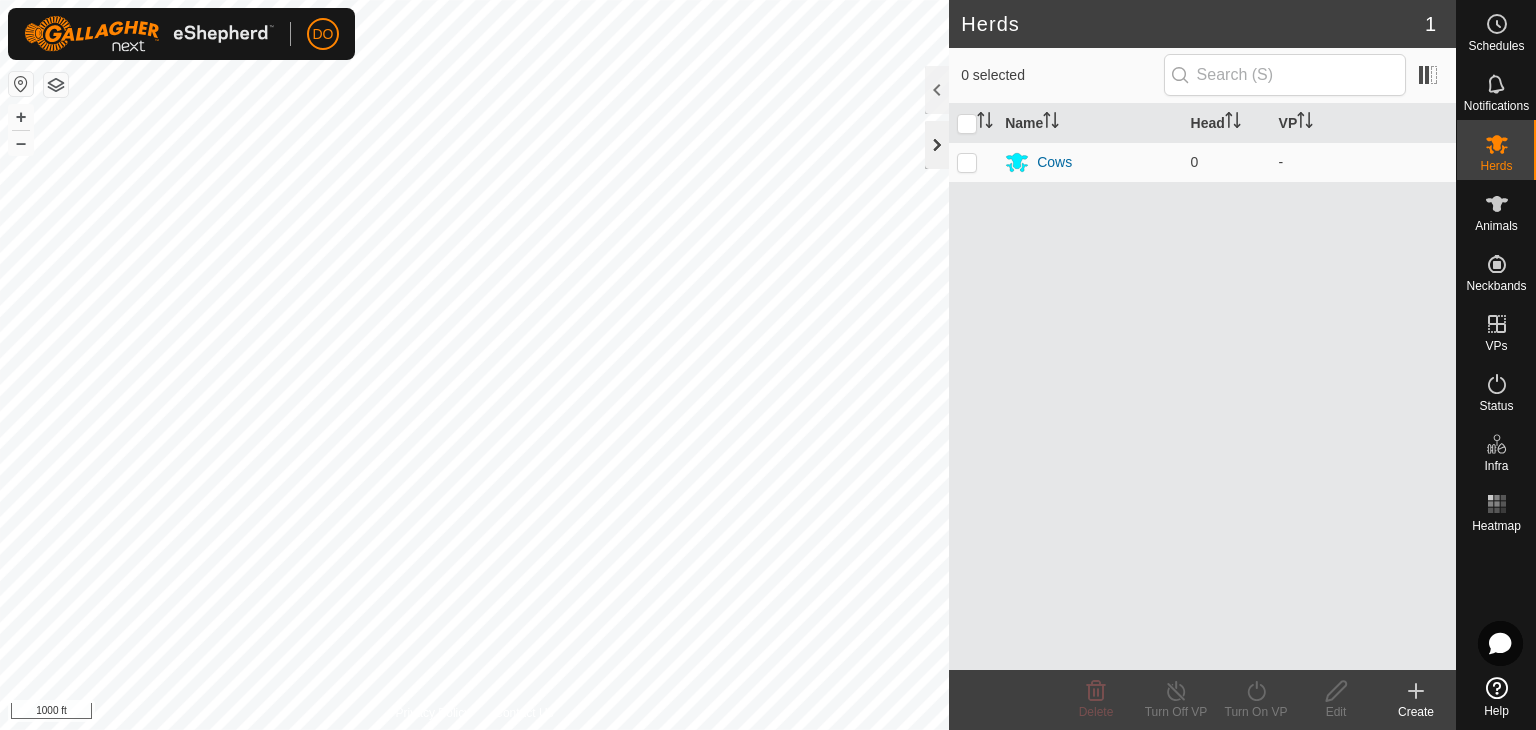 click 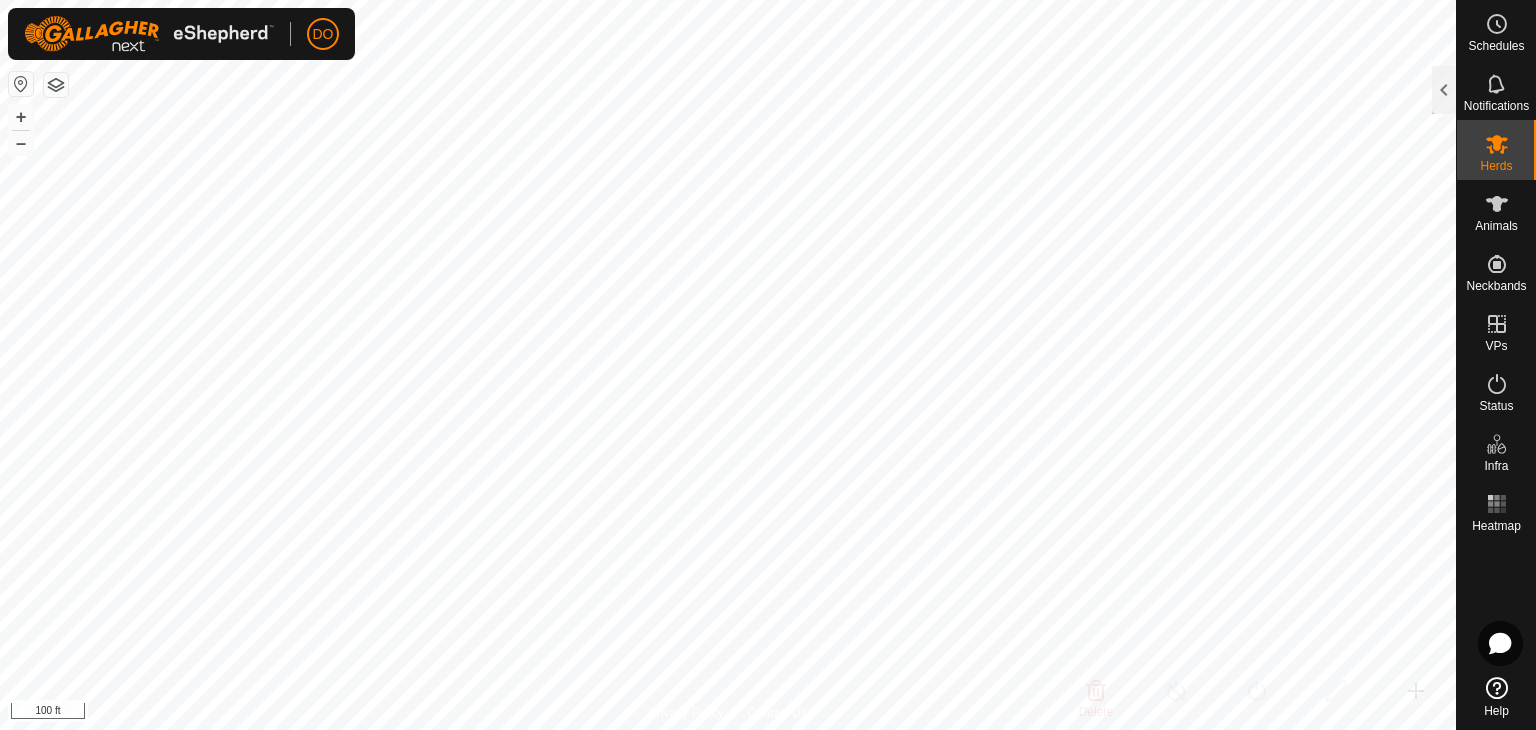 click 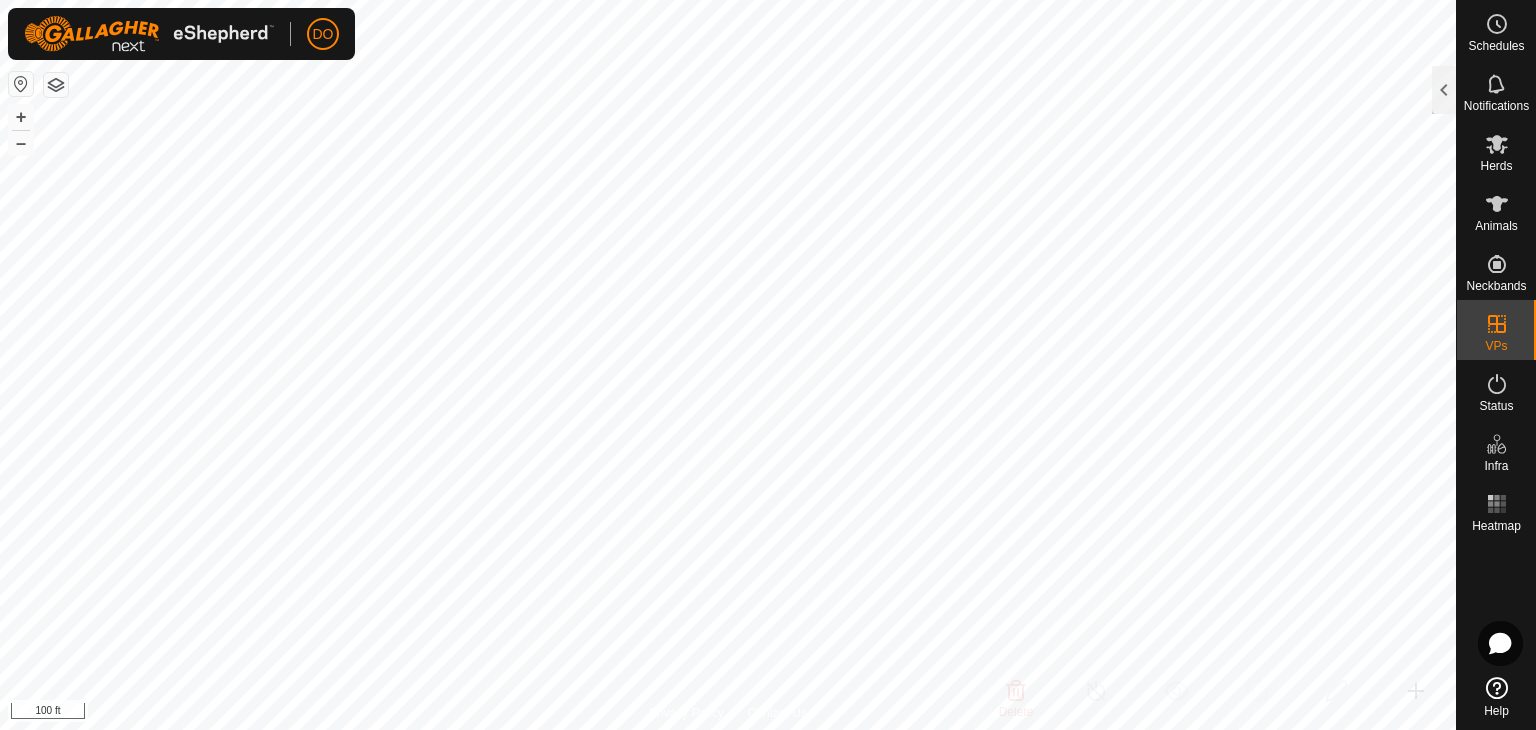 click on "VPs" at bounding box center (1496, 330) 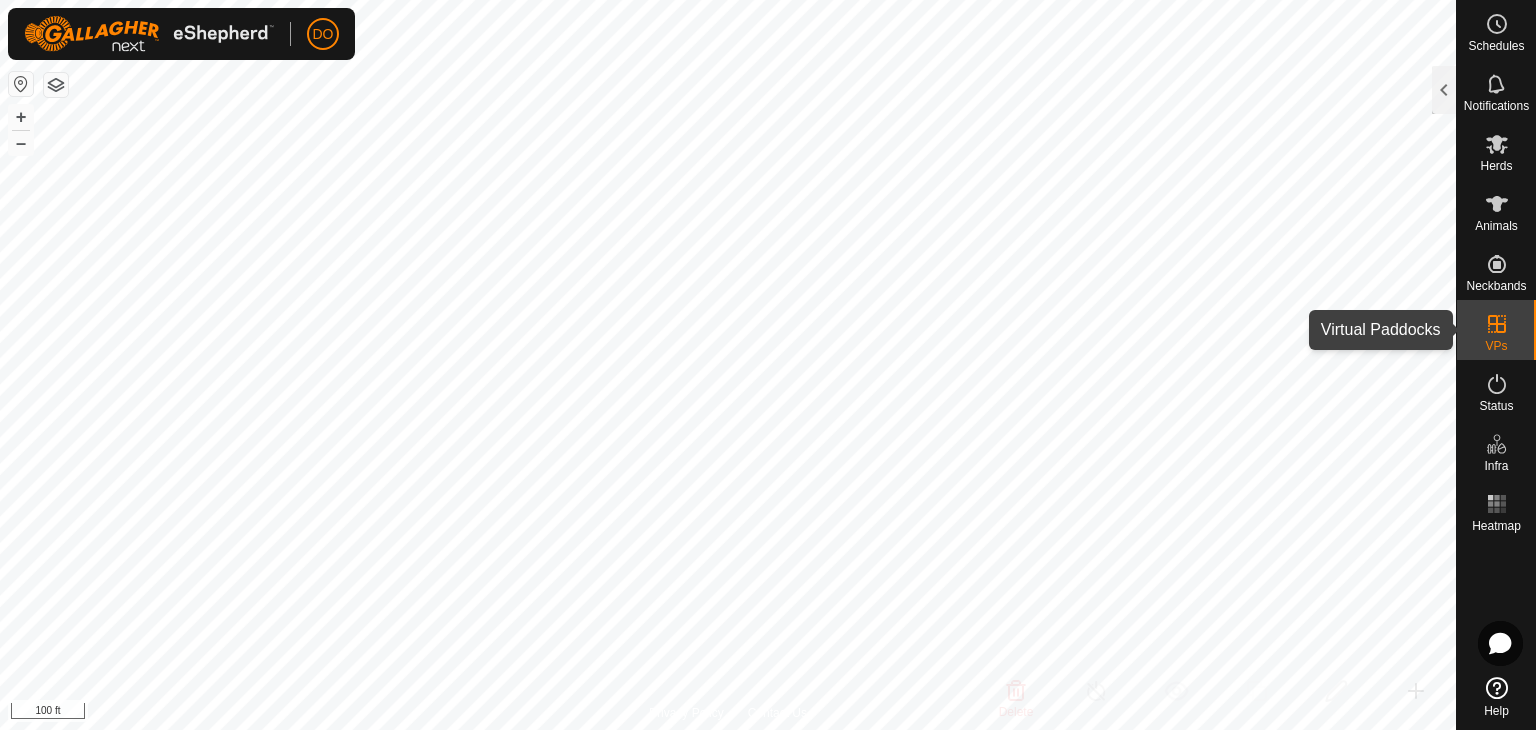 click 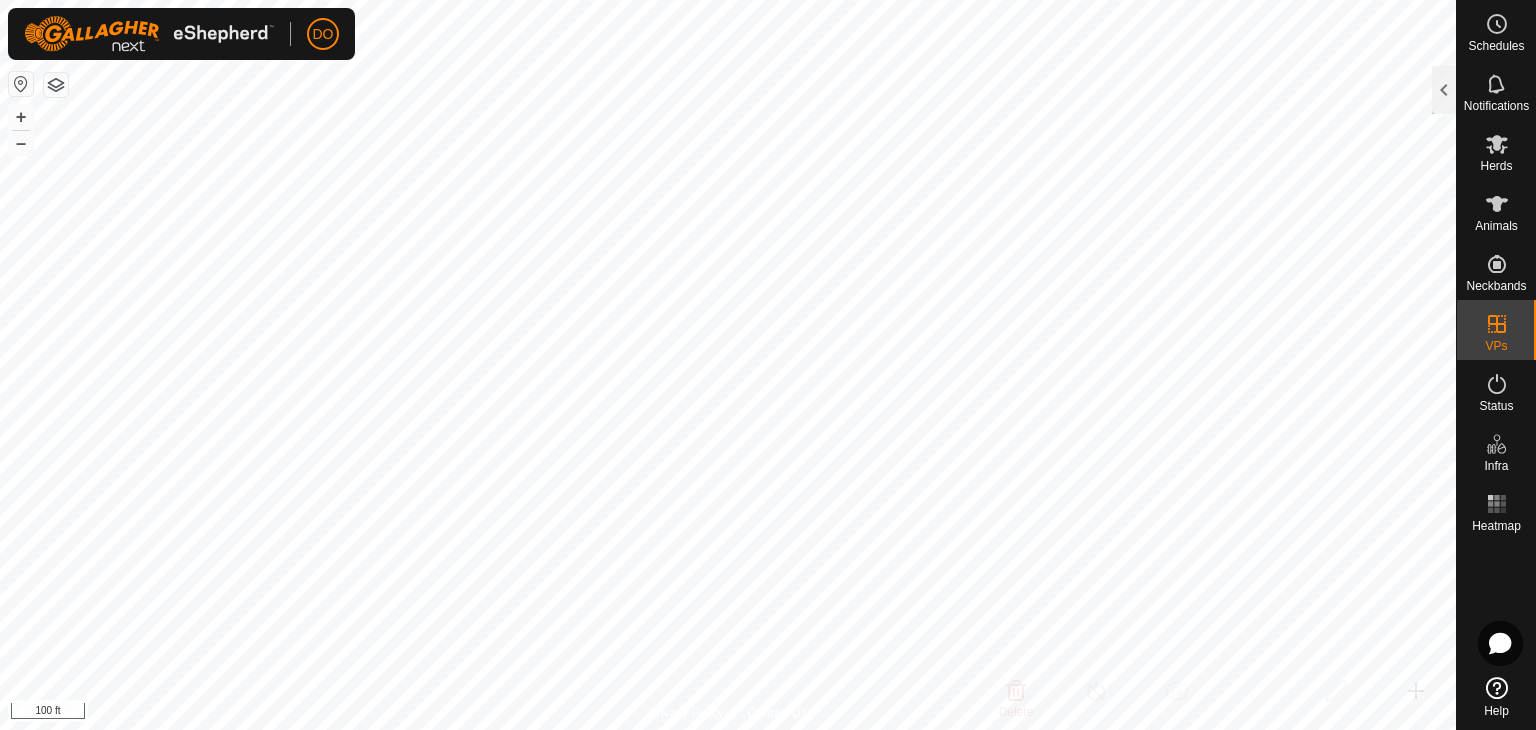 click on "VPs" at bounding box center (1496, 330) 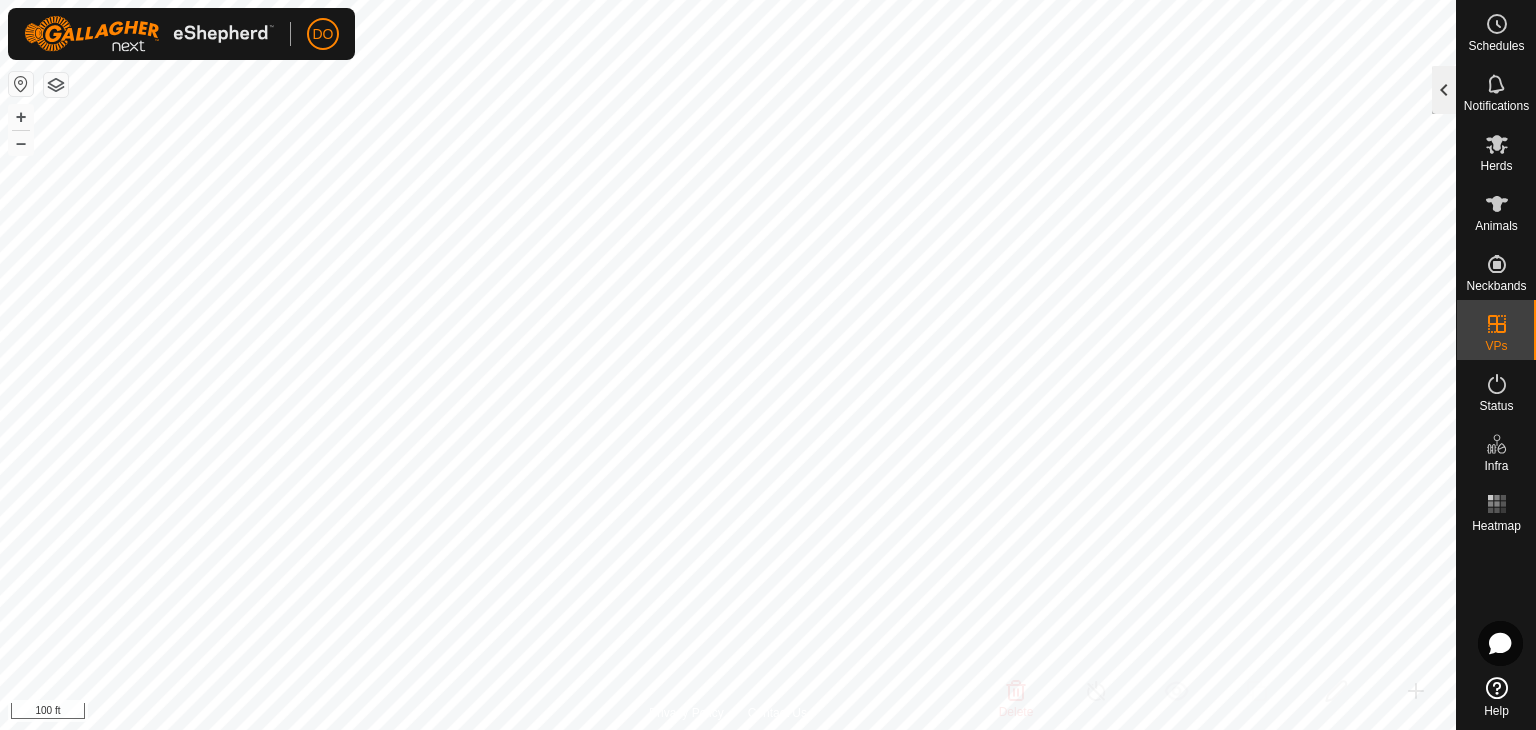 click 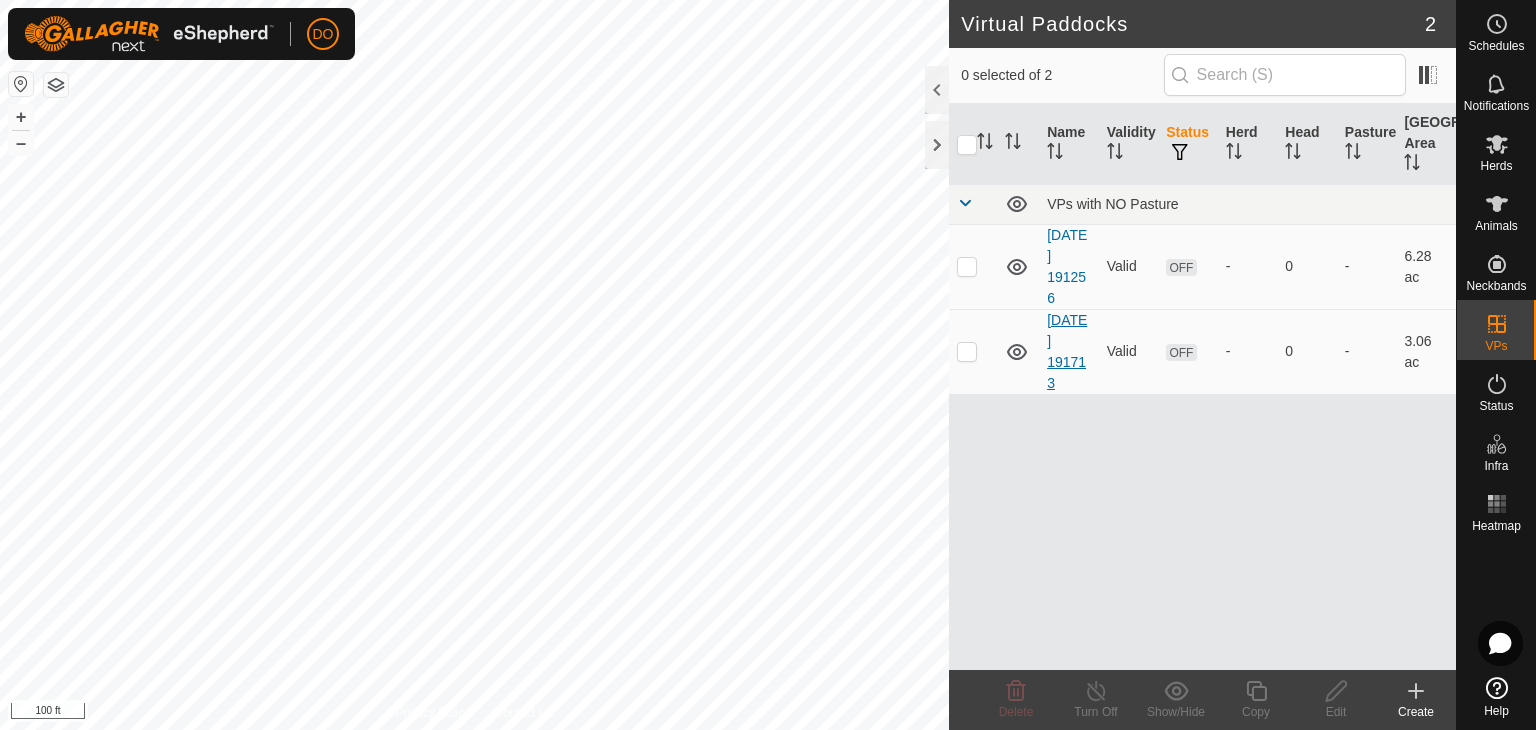 click on "[DATE] 191713" at bounding box center [1067, 351] 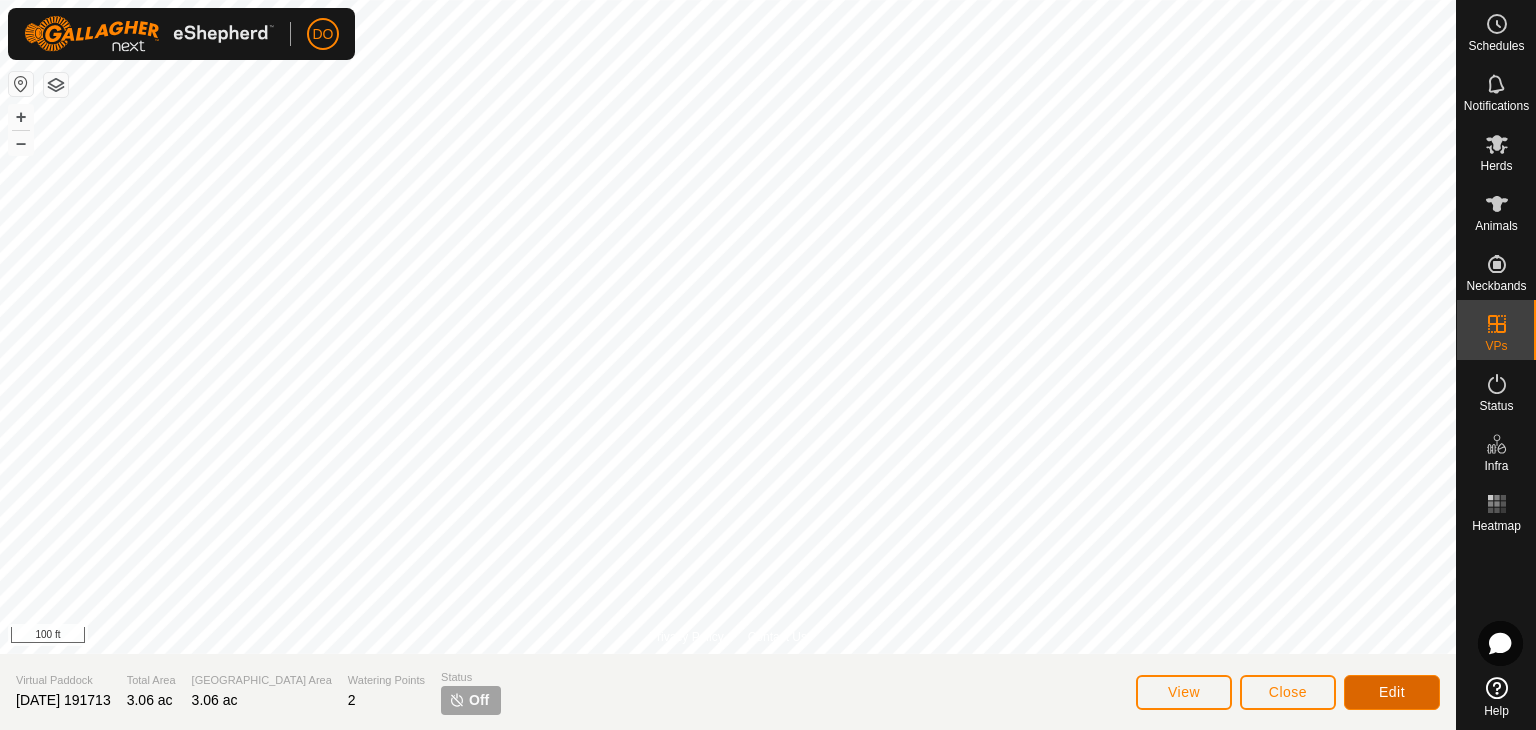 click on "Edit" 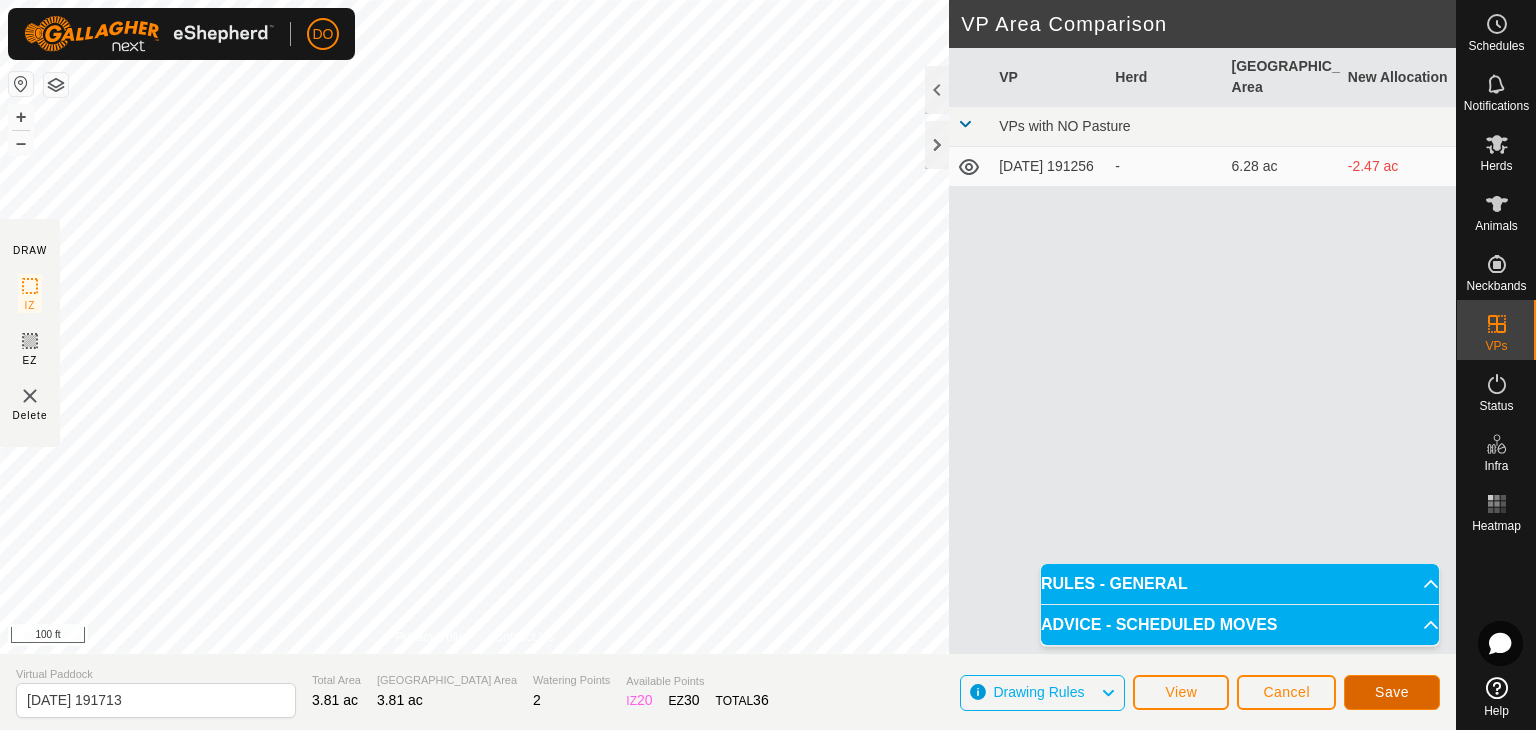 click on "Save" 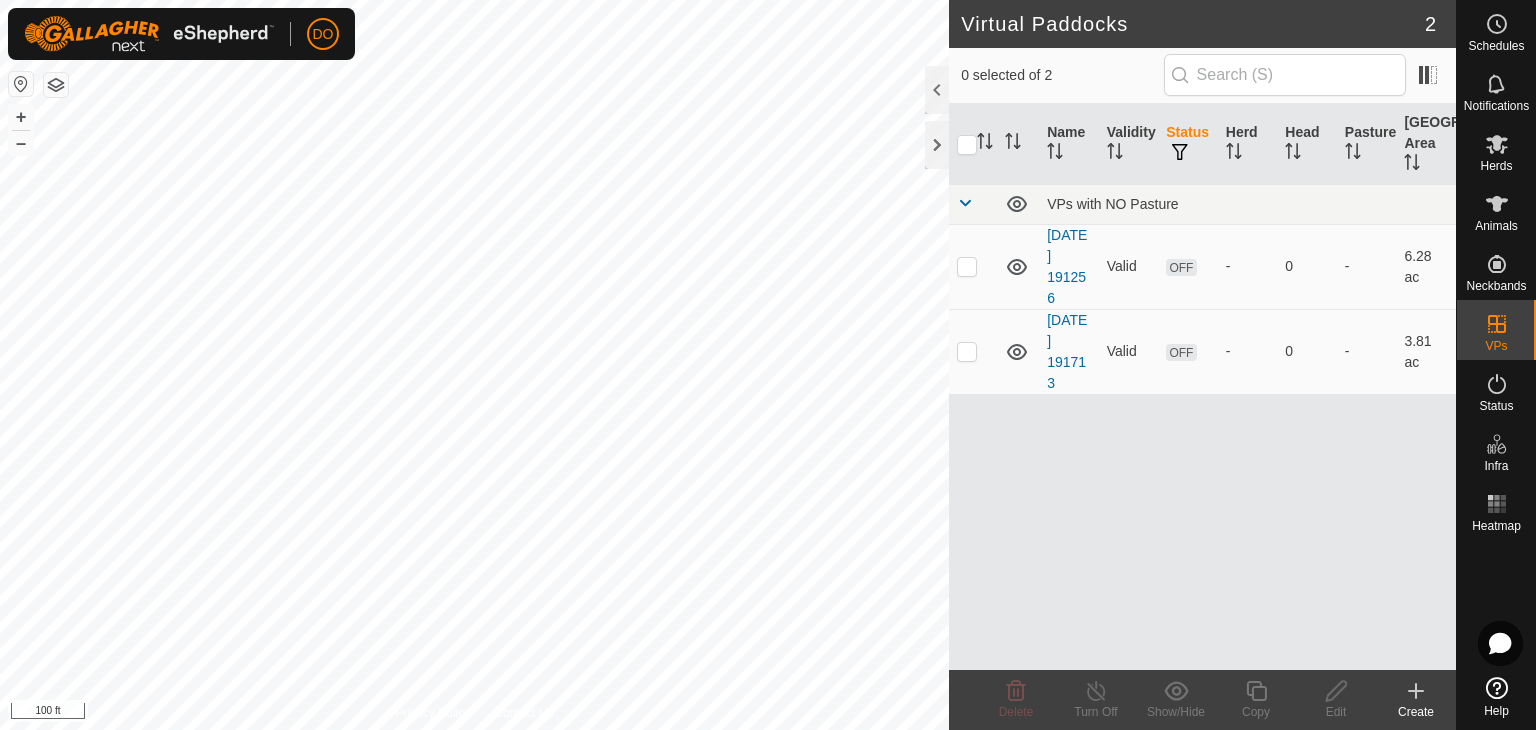 checkbox on "true" 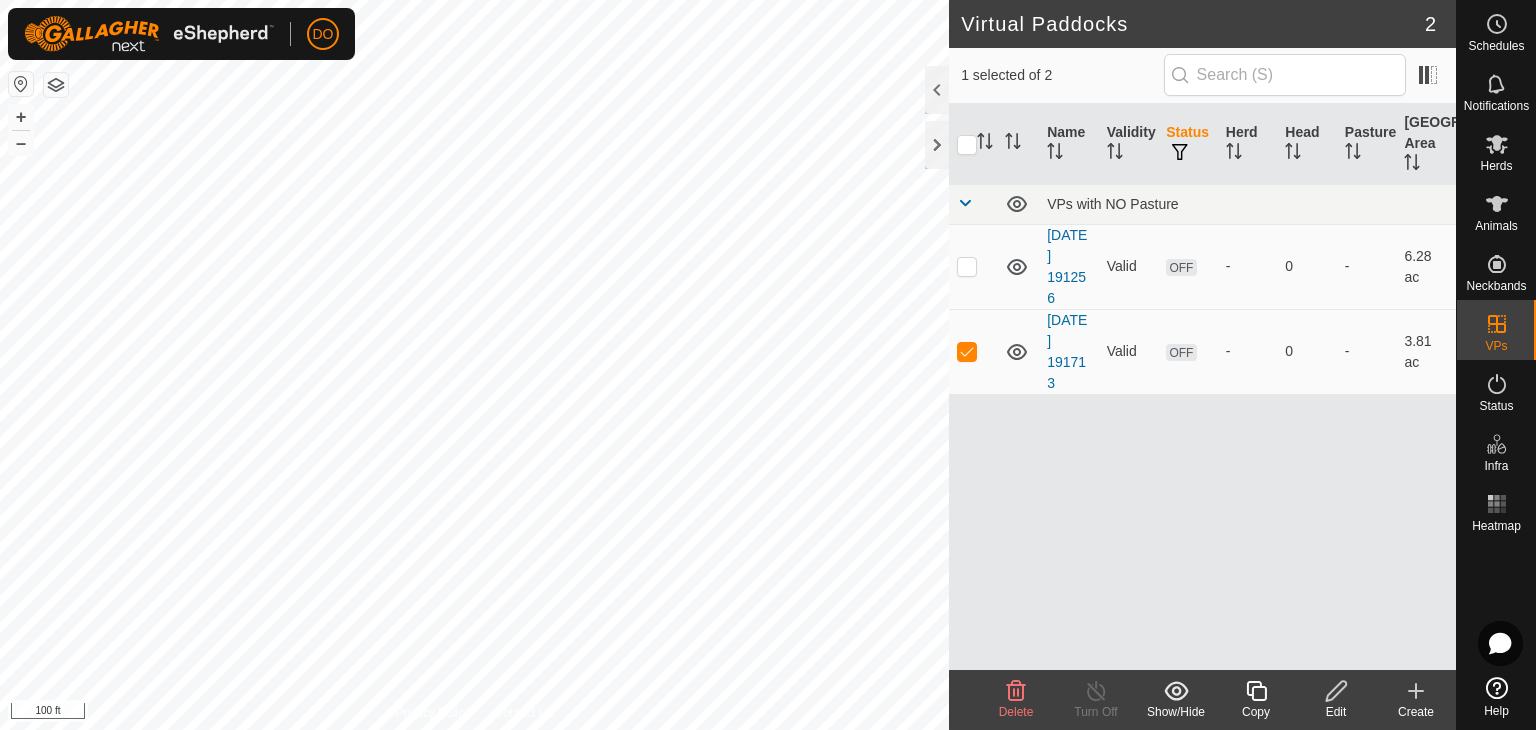 click 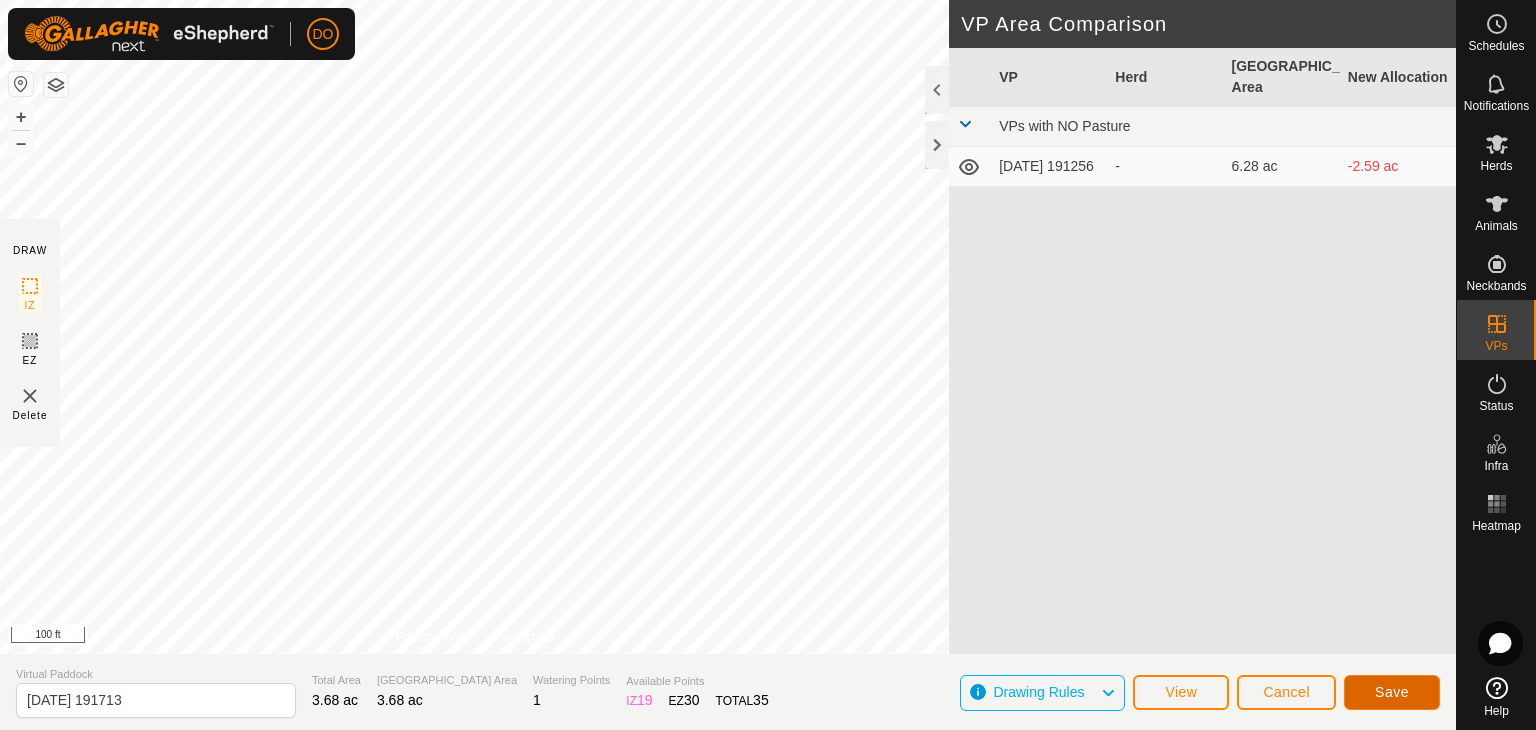 click on "Save" 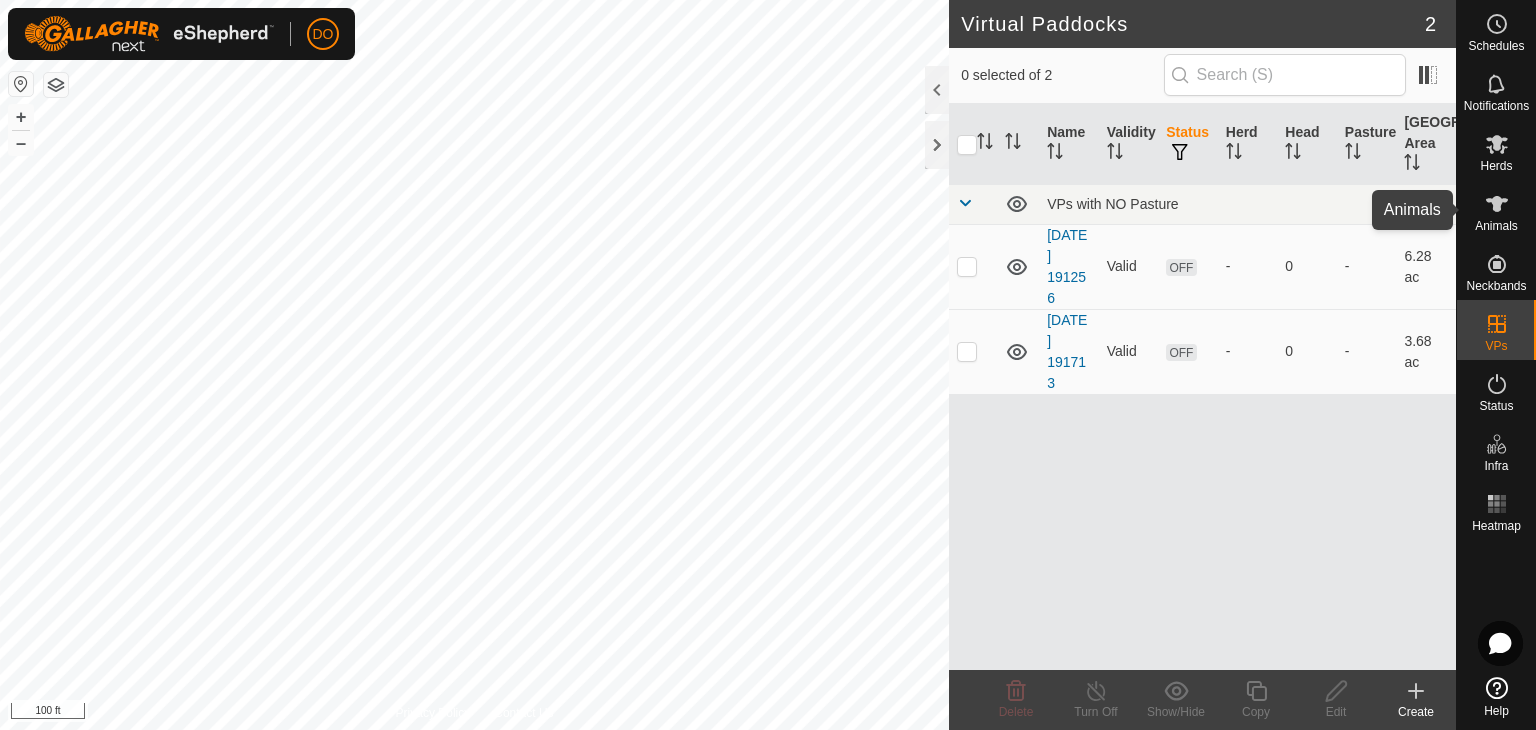 click at bounding box center [1497, 204] 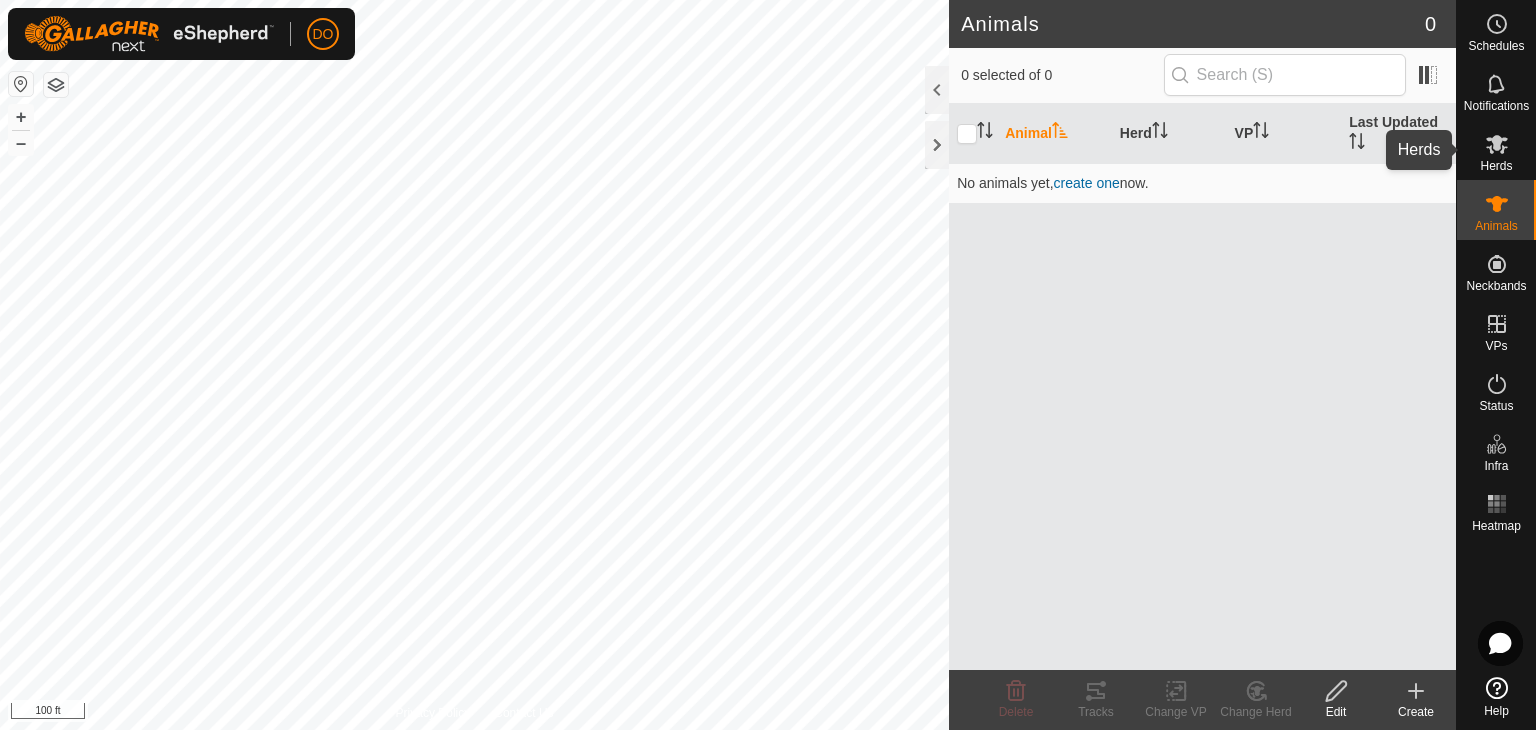 click on "Herds" at bounding box center (1496, 166) 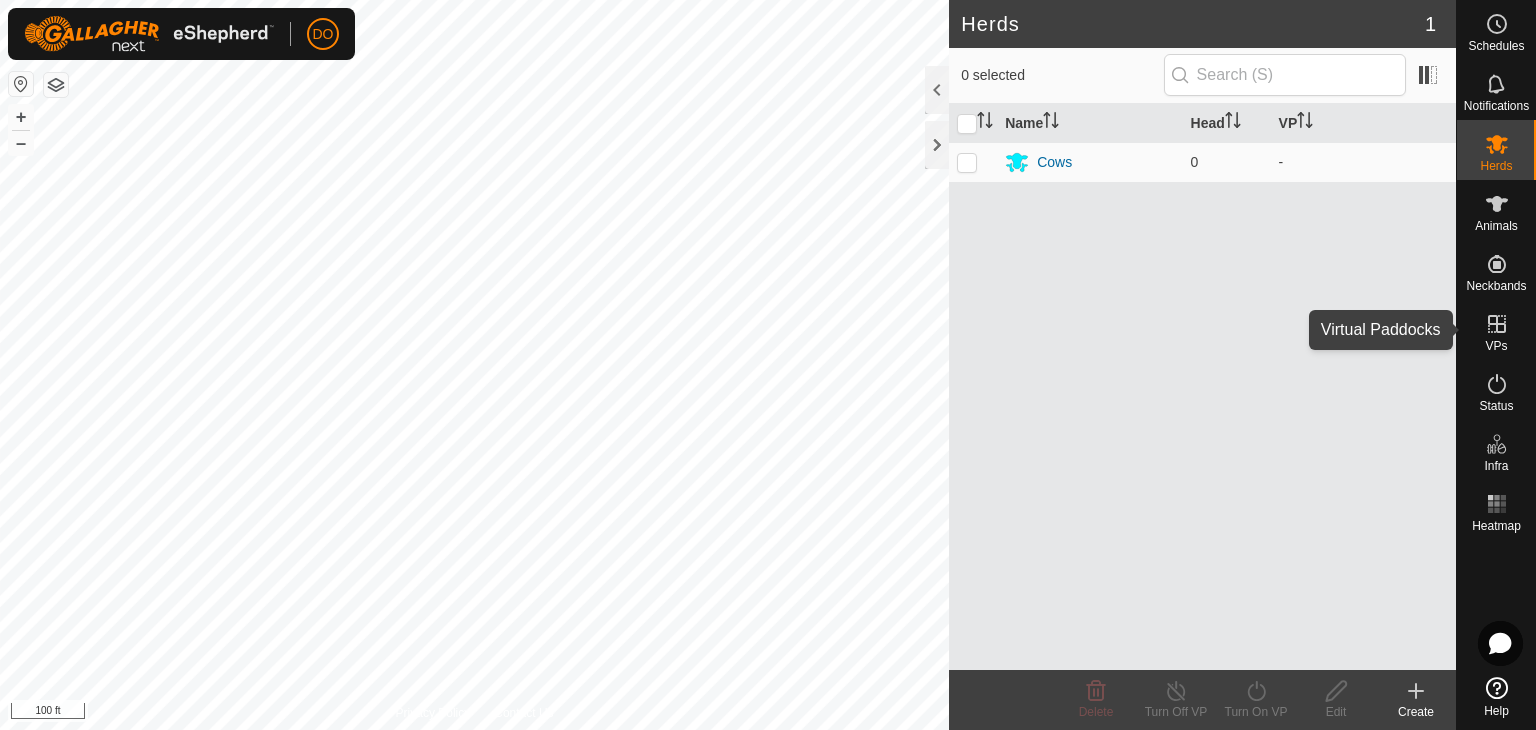 click 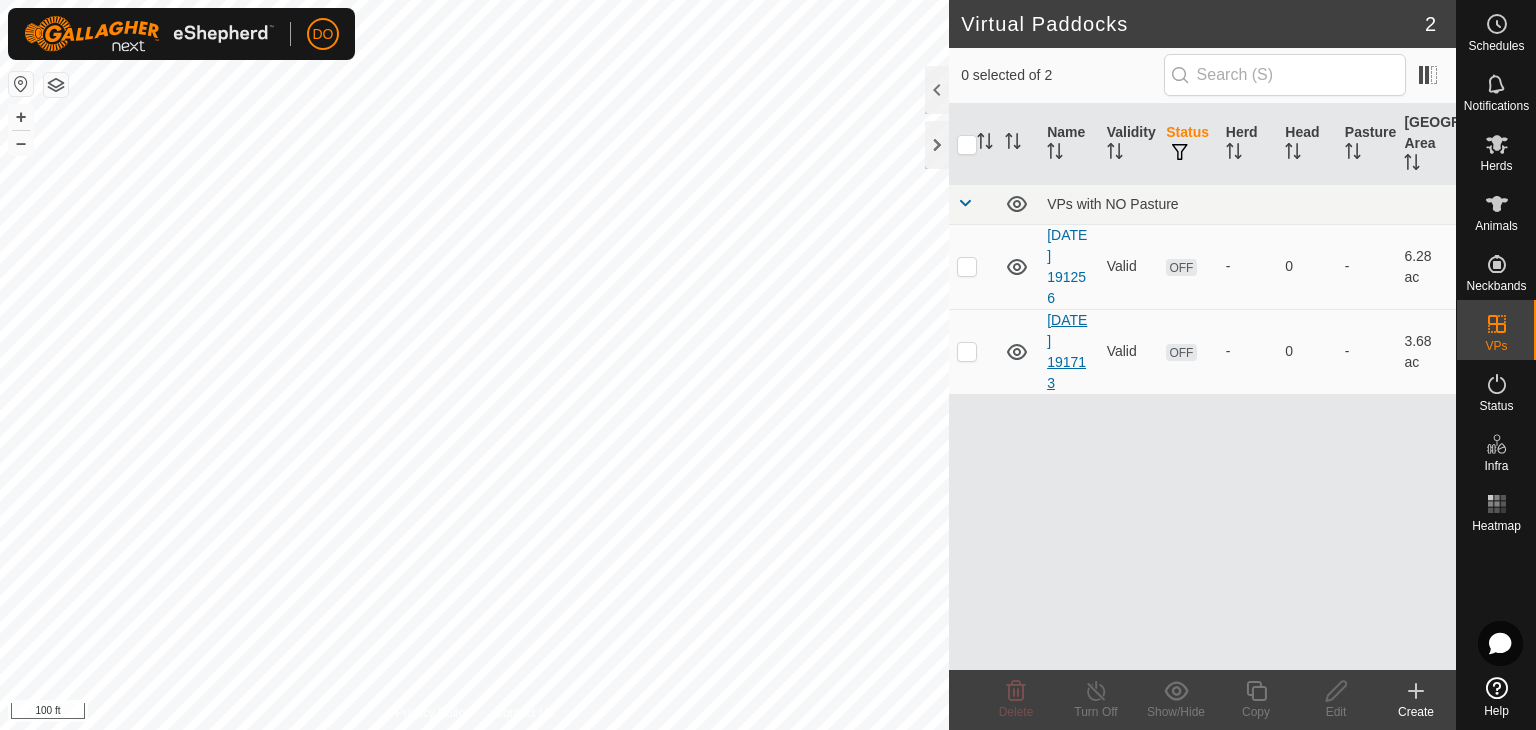 click on "[DATE] 191713" at bounding box center [1067, 351] 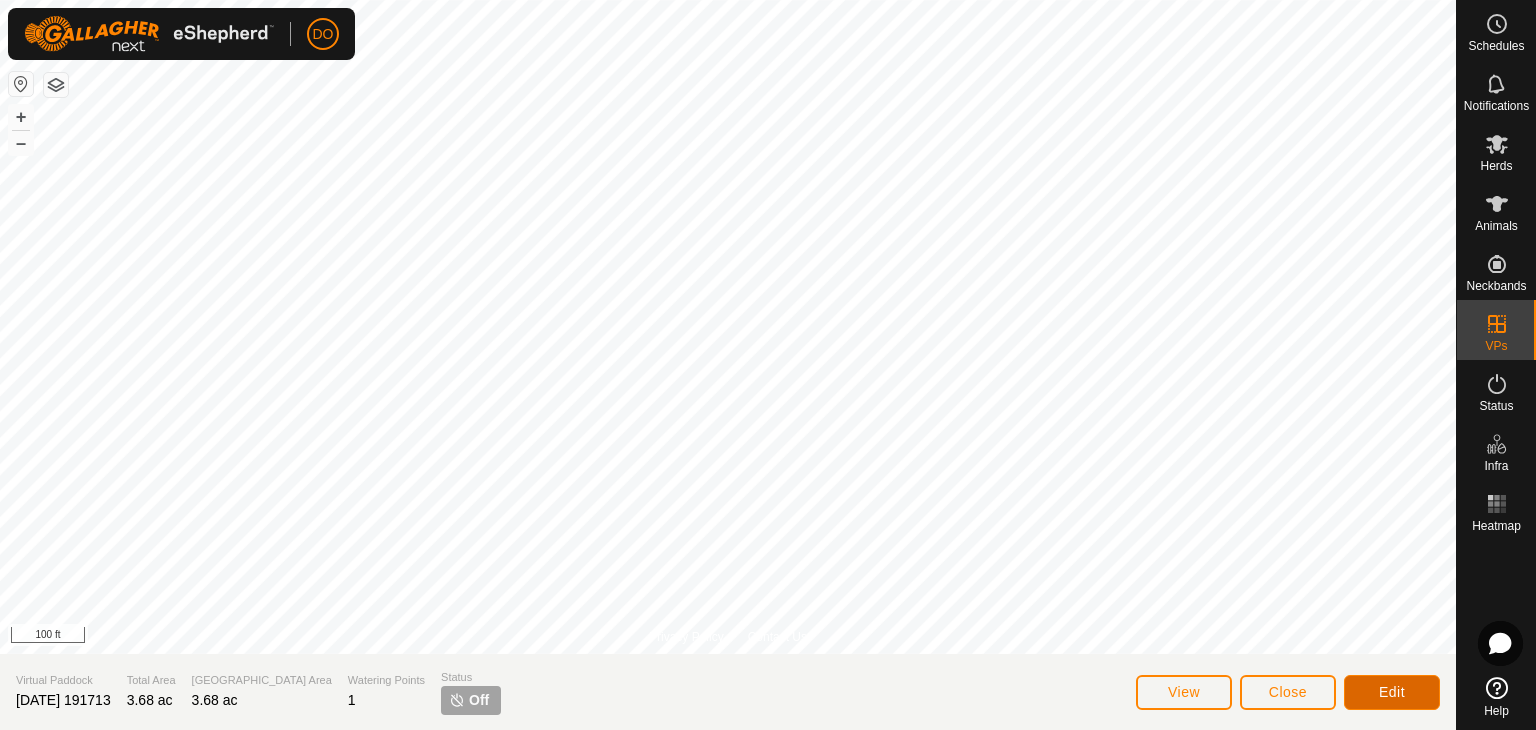 click on "Edit" 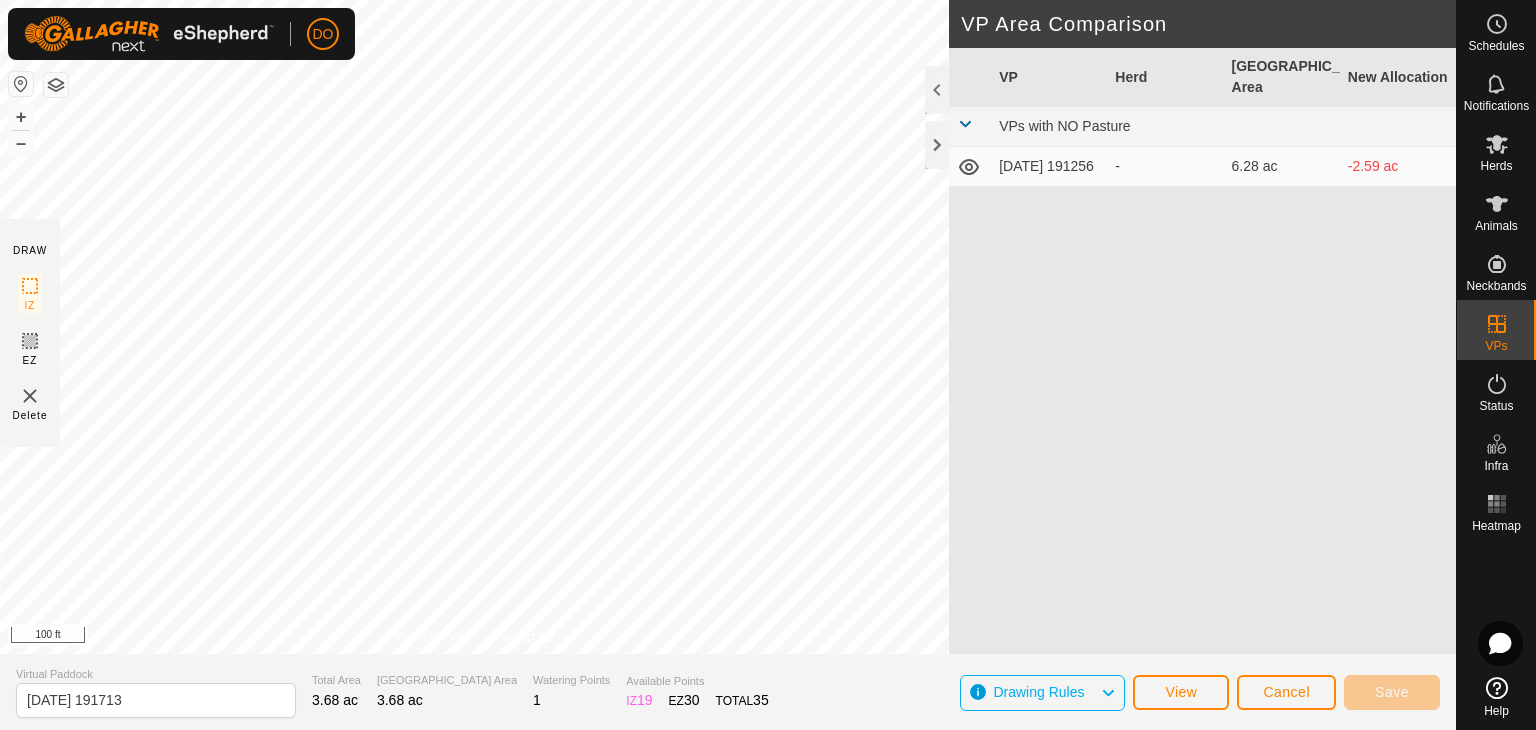 click 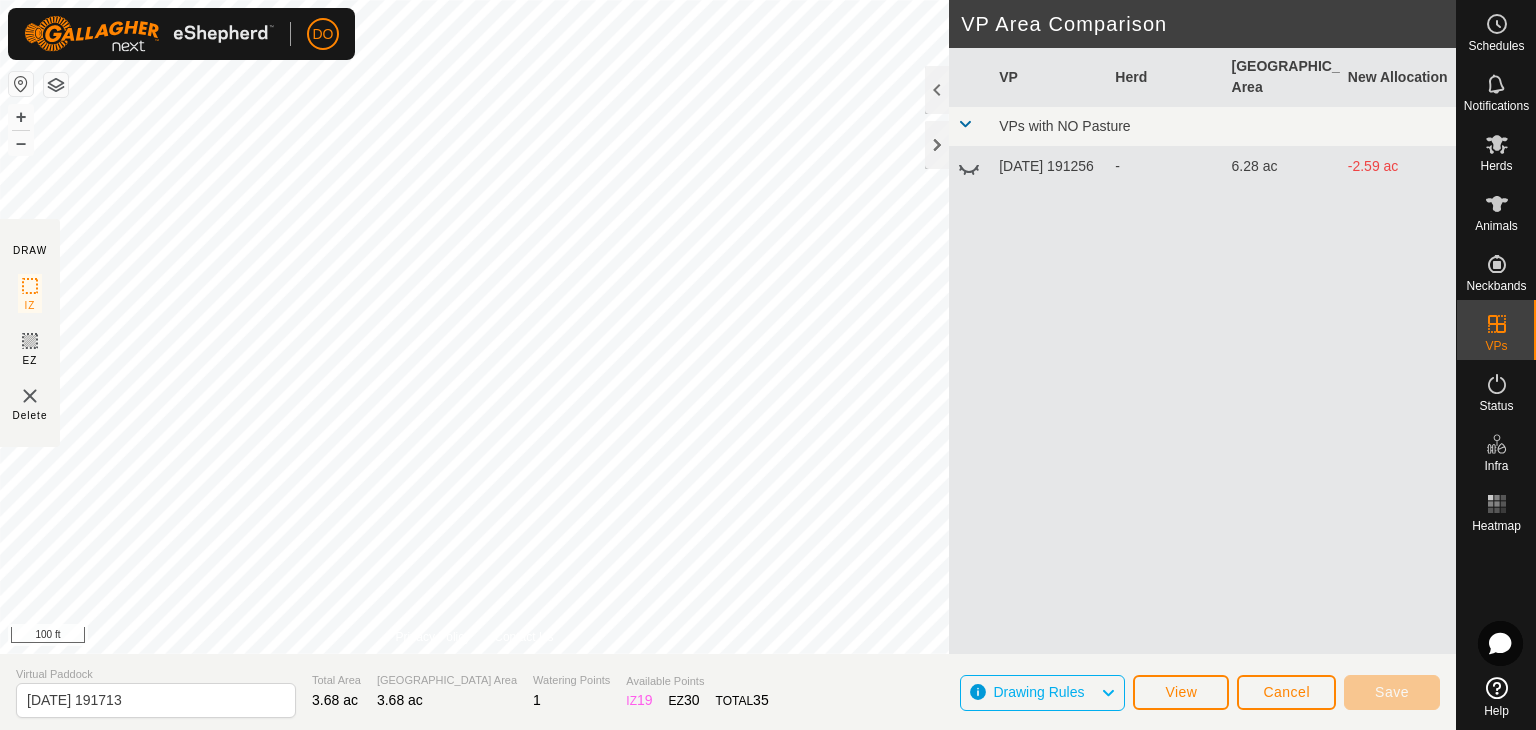 click 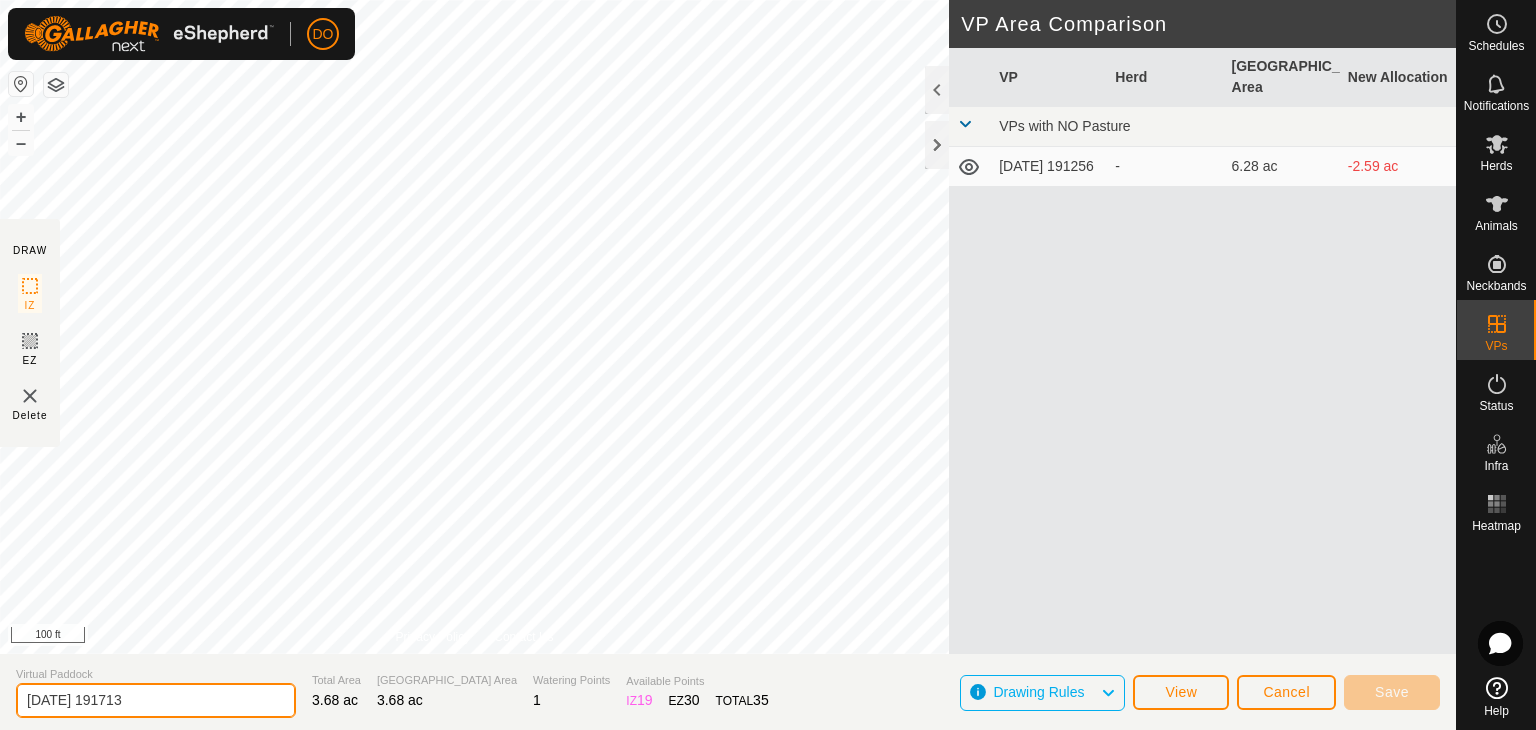 click on "DRAW IZ EZ Delete Privacy Policy Contact Us + – ⇧ i 100 ft VP Area Comparison     VP   Herd   Grazing Area   New Allocation  VPs with NO Pasture  [DATE] 191256  -  6.28 ac  -2.59 ac Virtual Paddock [DATE] 191713 Total Area 3.68 ac Grazing Area 3.68 ac Watering Points 1 Available Points  IZ   19  EZ  30  TOTAL   35 Drawing Rules View Cancel Save" 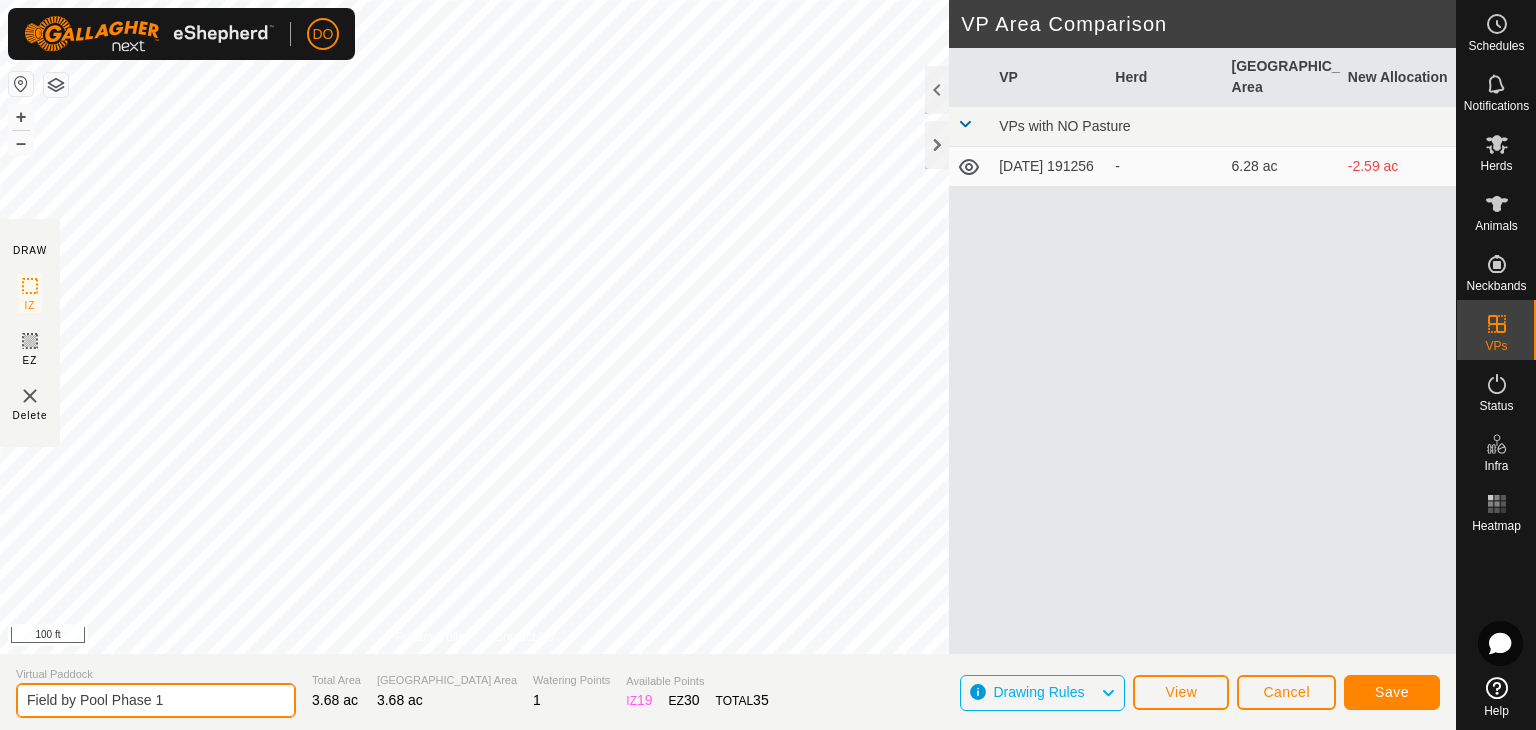 type on "Field by Pool Phase 1" 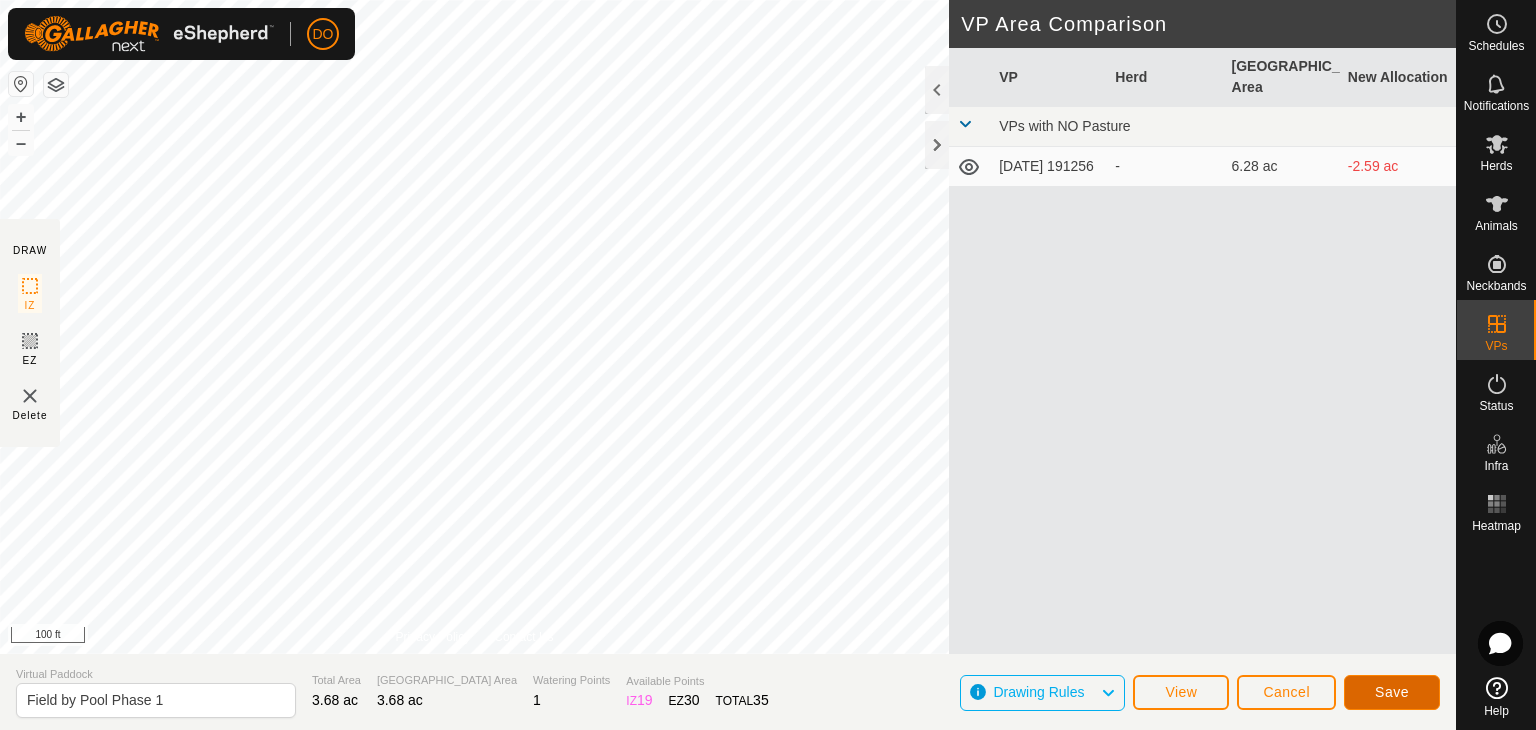click on "Save" 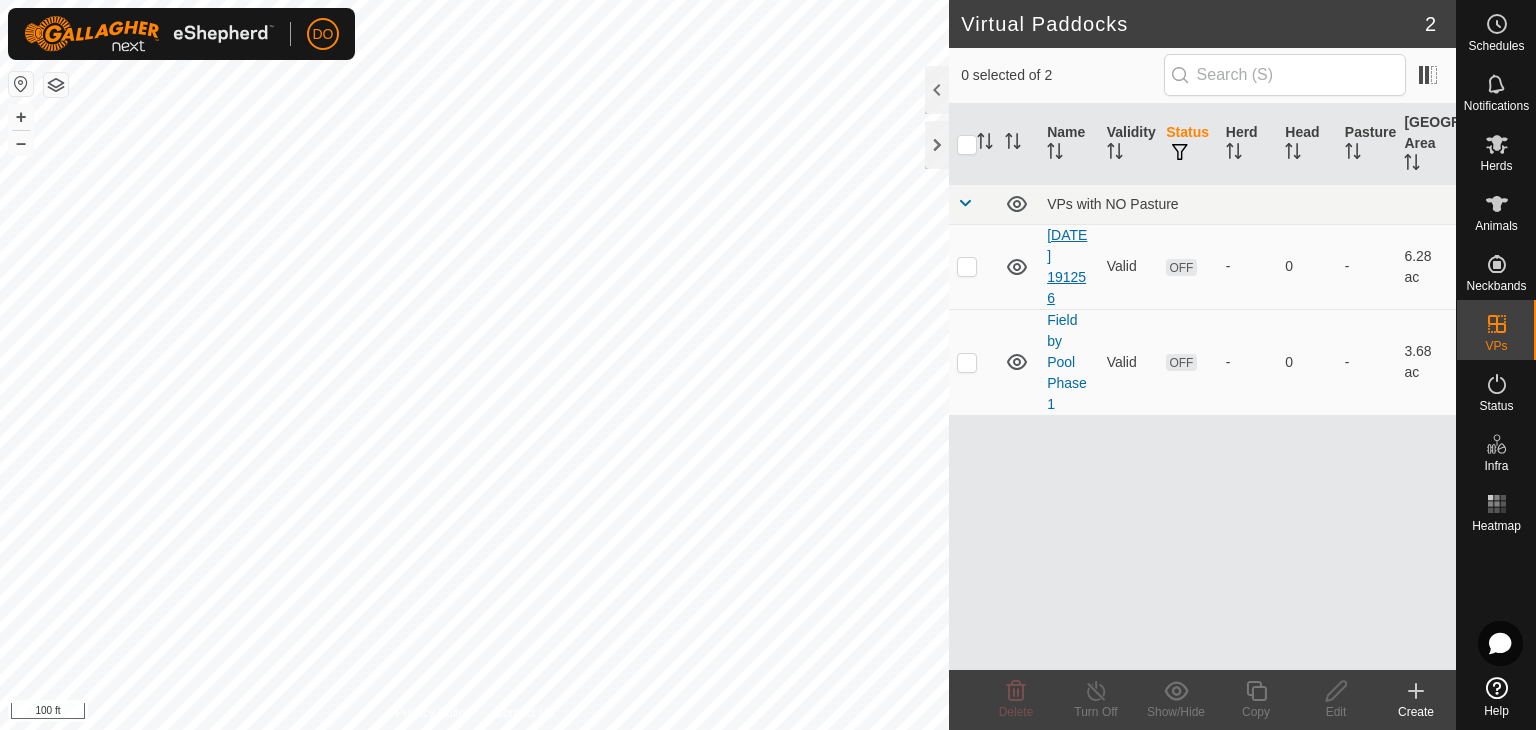 click on "[DATE] 191256" at bounding box center [1067, 266] 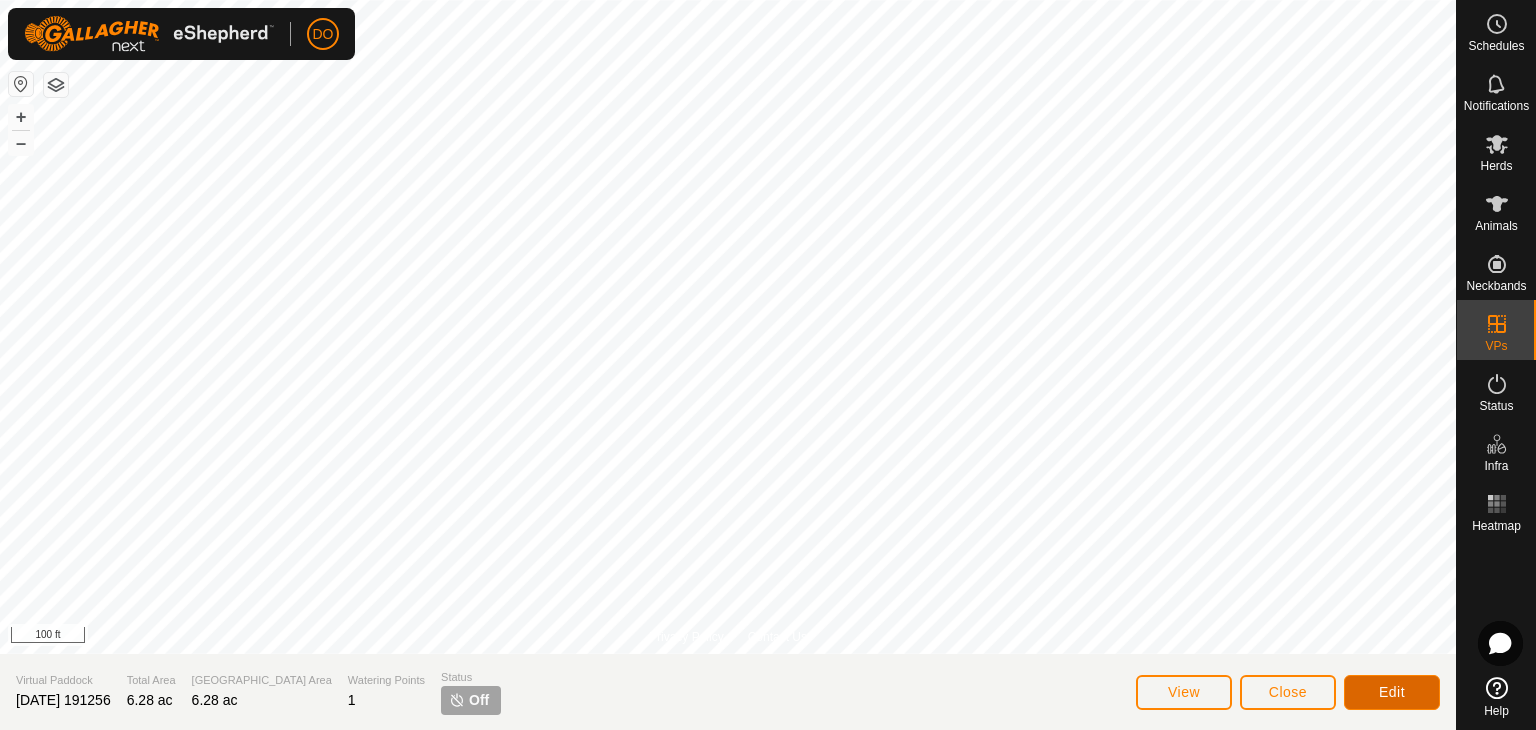 click on "Edit" 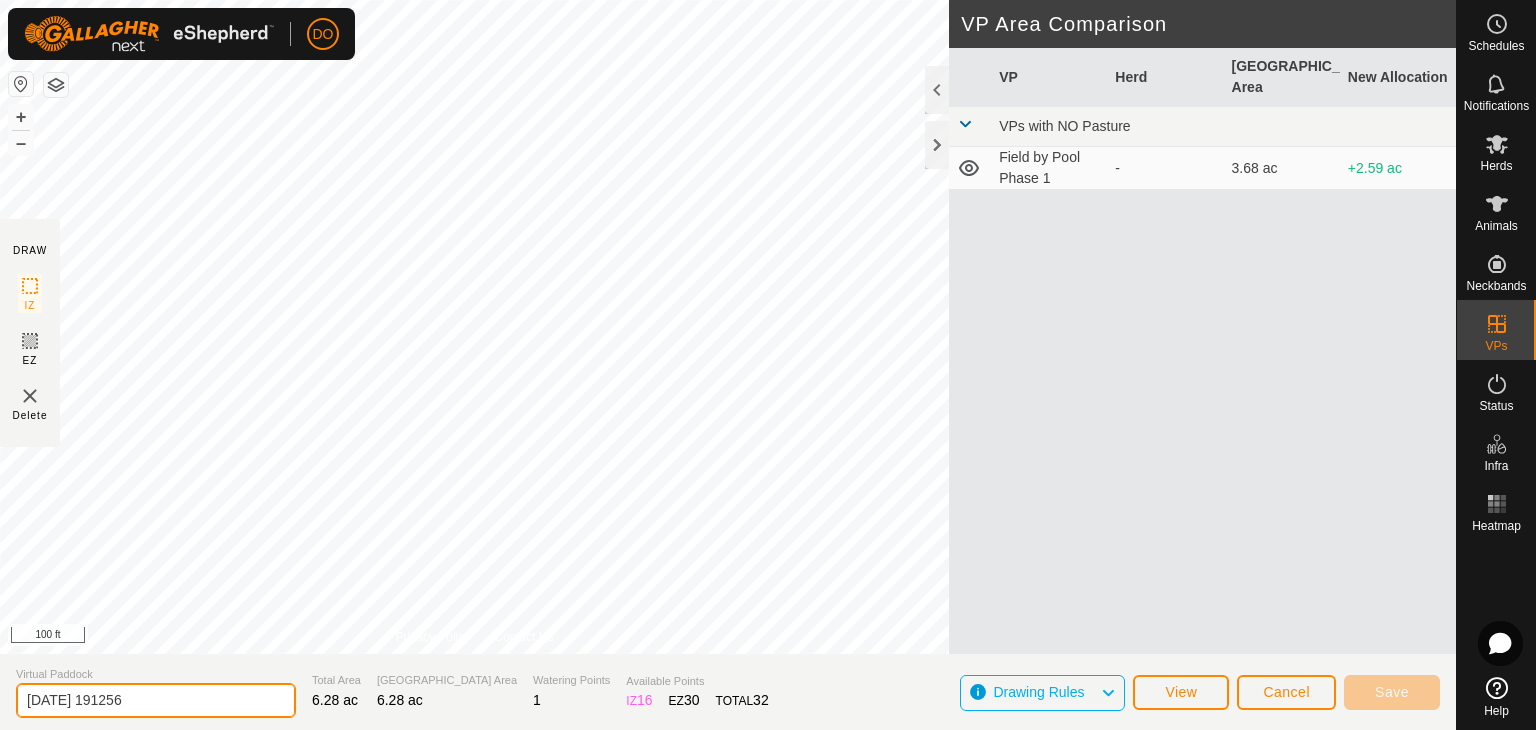 drag, startPoint x: 204, startPoint y: 698, endPoint x: 0, endPoint y: 688, distance: 204.24495 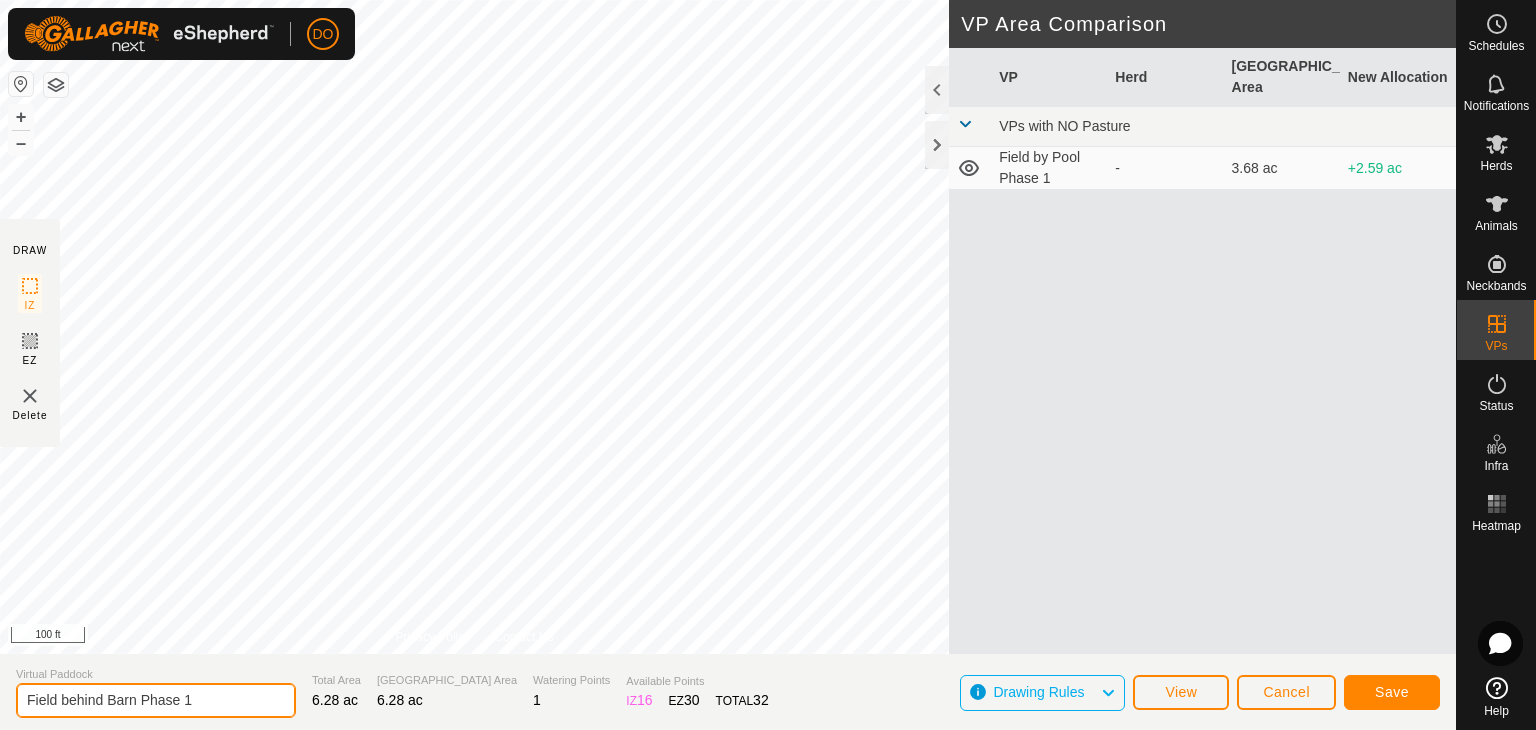 type on "Field behind Barn Phase 1" 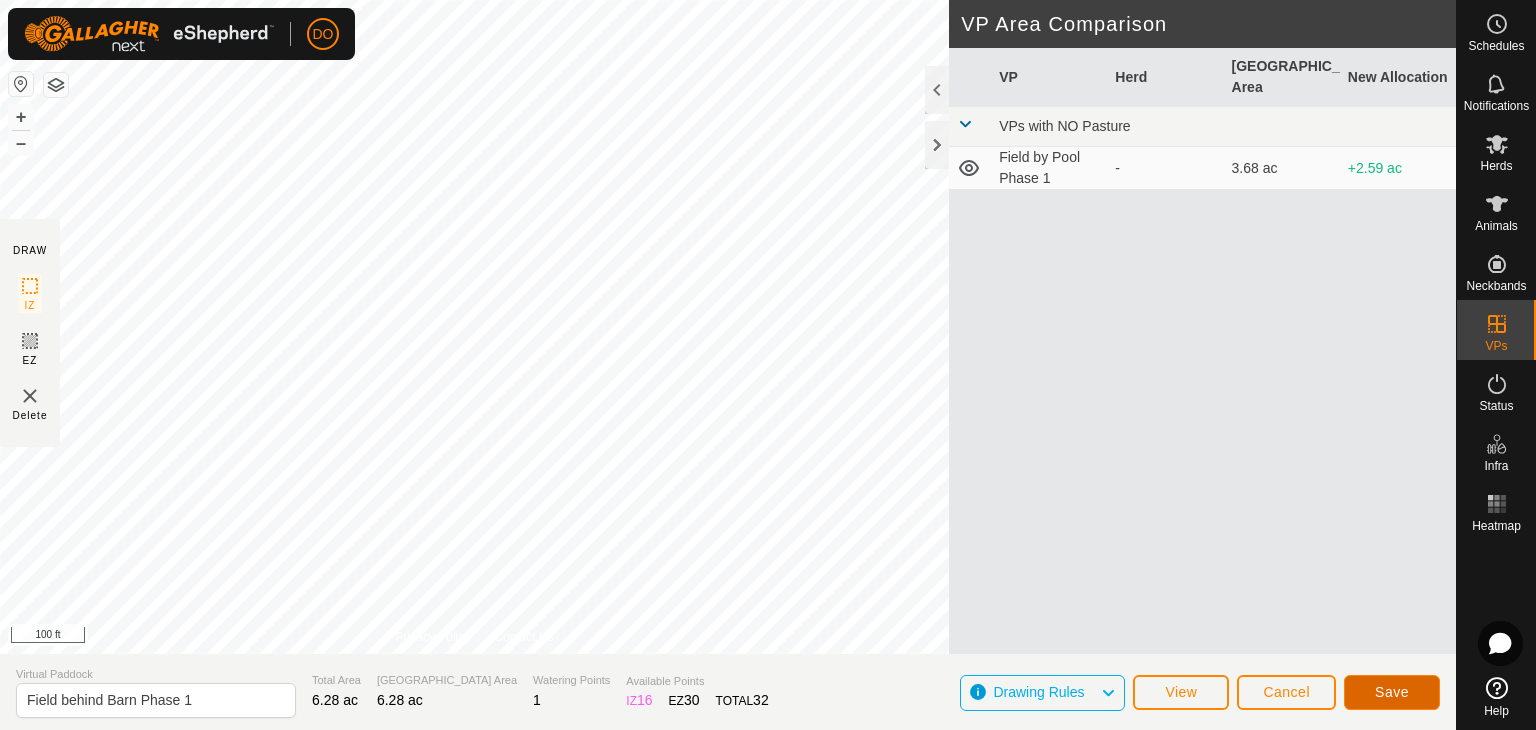 click on "Save" 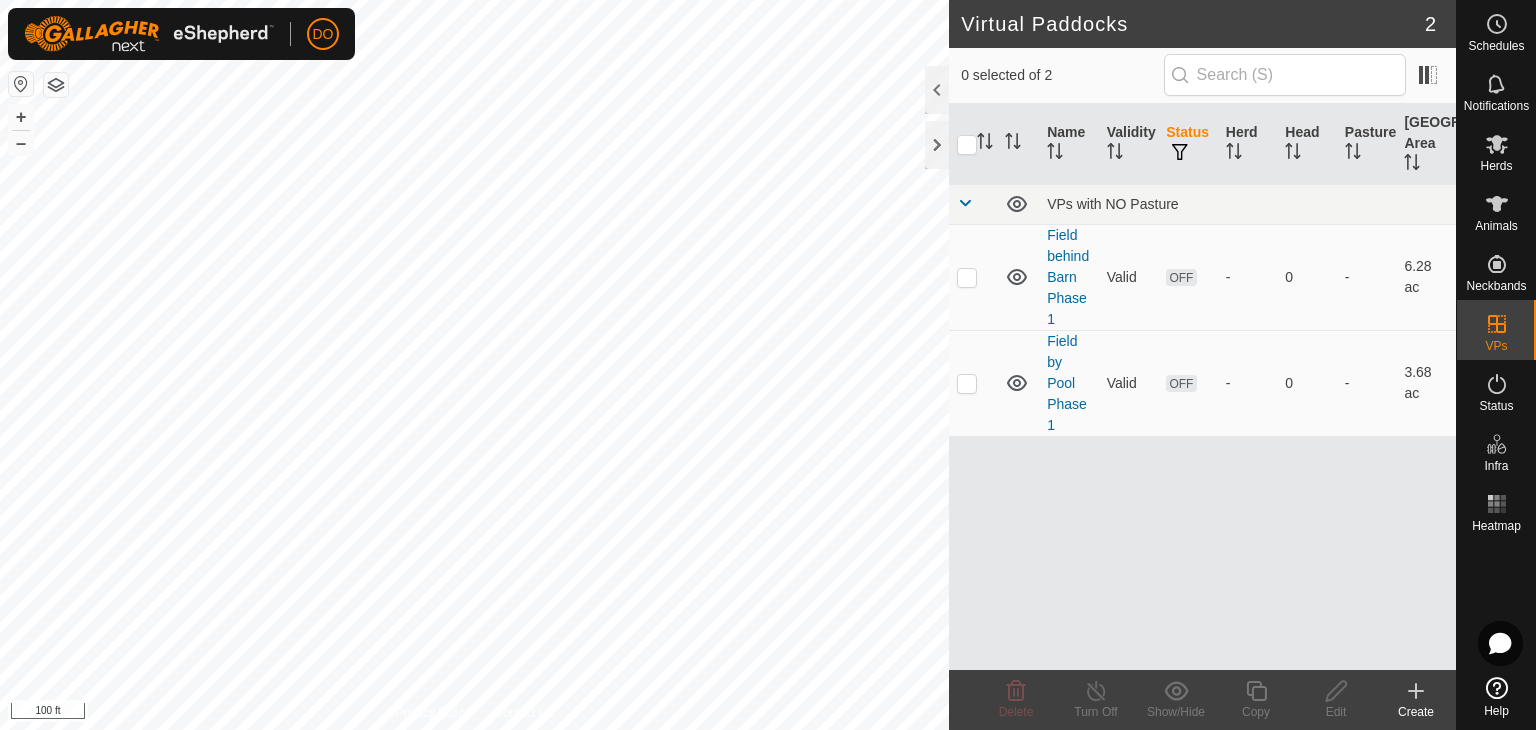 click 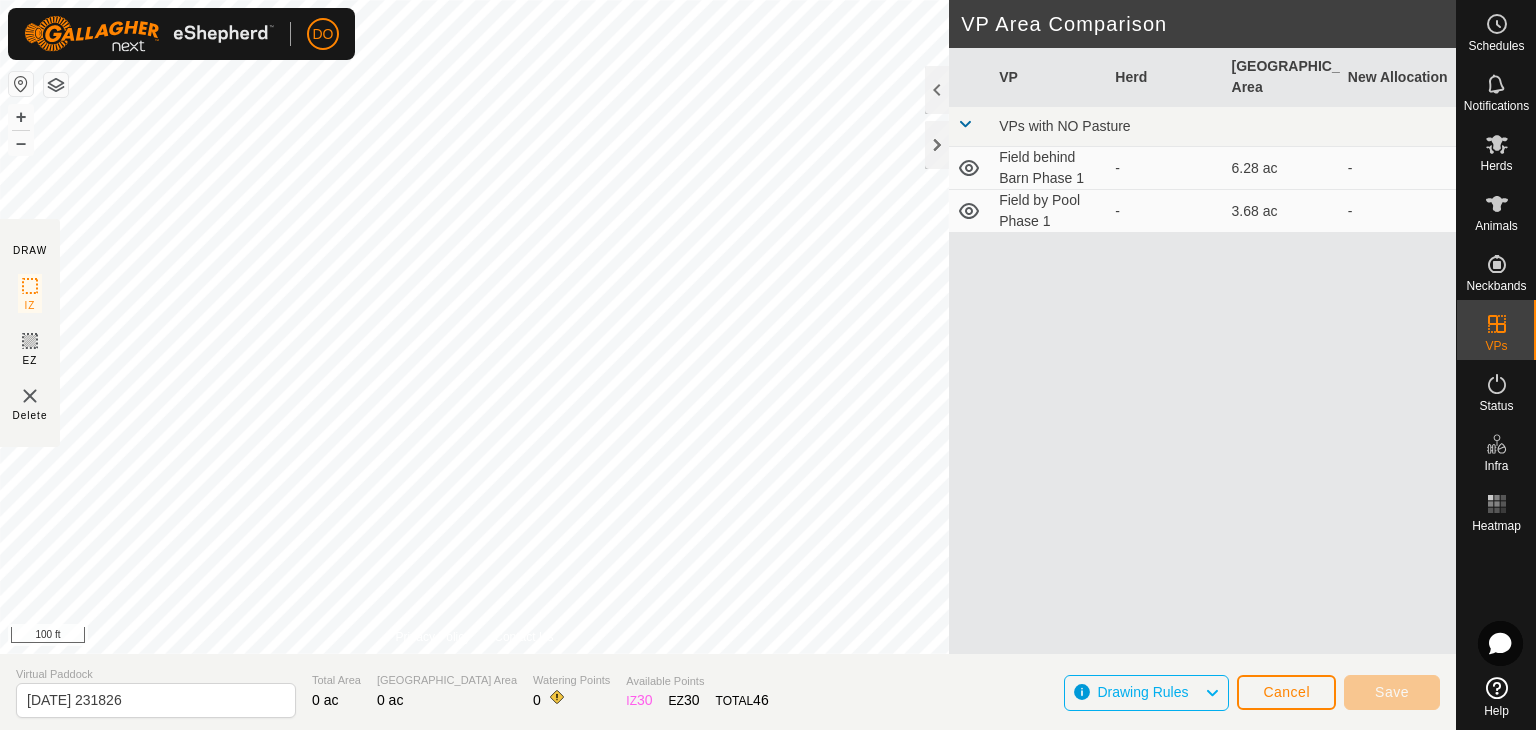 click on "Field by Pool Phase 1" at bounding box center [1049, 211] 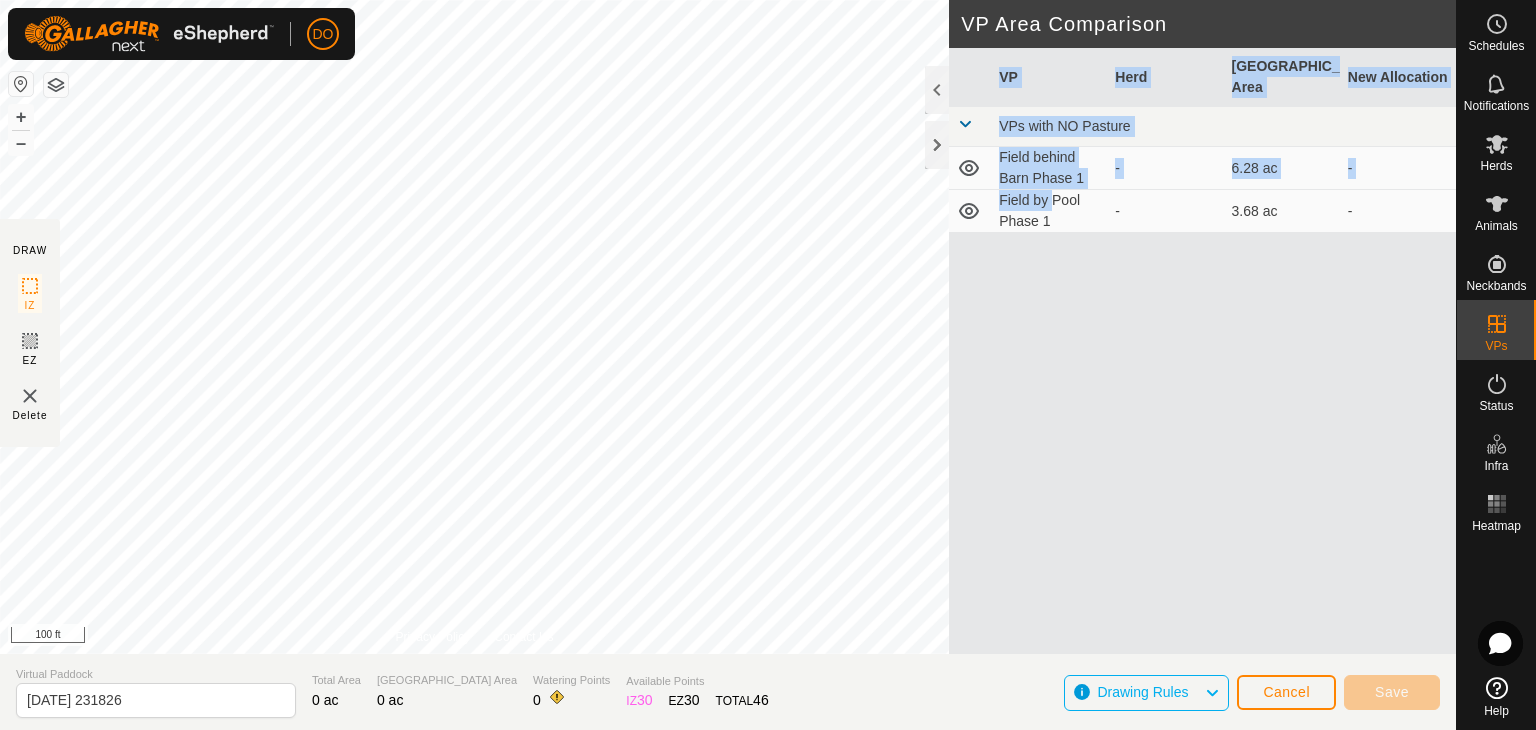 drag, startPoint x: 1043, startPoint y: 185, endPoint x: 1142, endPoint y: 307, distance: 157.11461 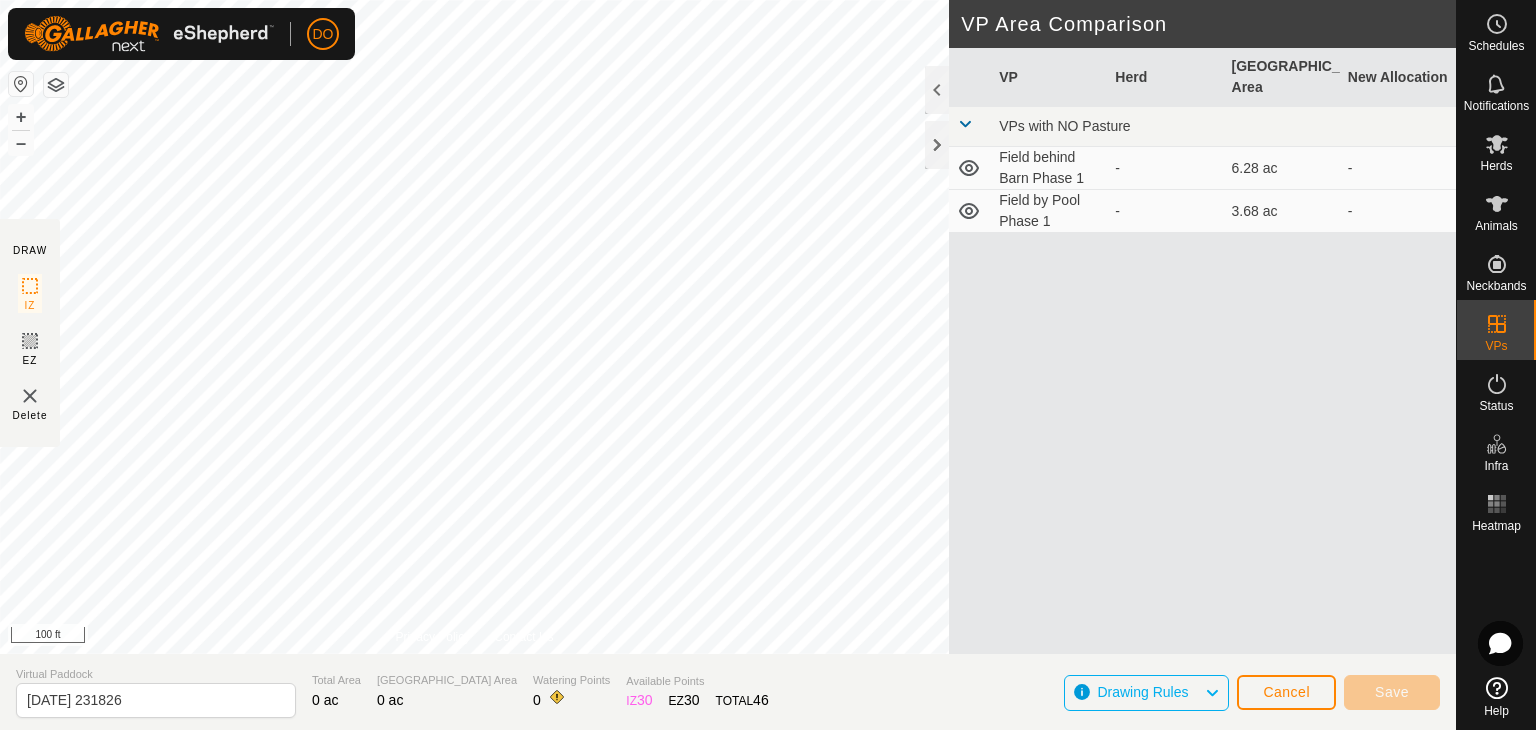 drag, startPoint x: 1142, startPoint y: 307, endPoint x: 1222, endPoint y: 345, distance: 88.56636 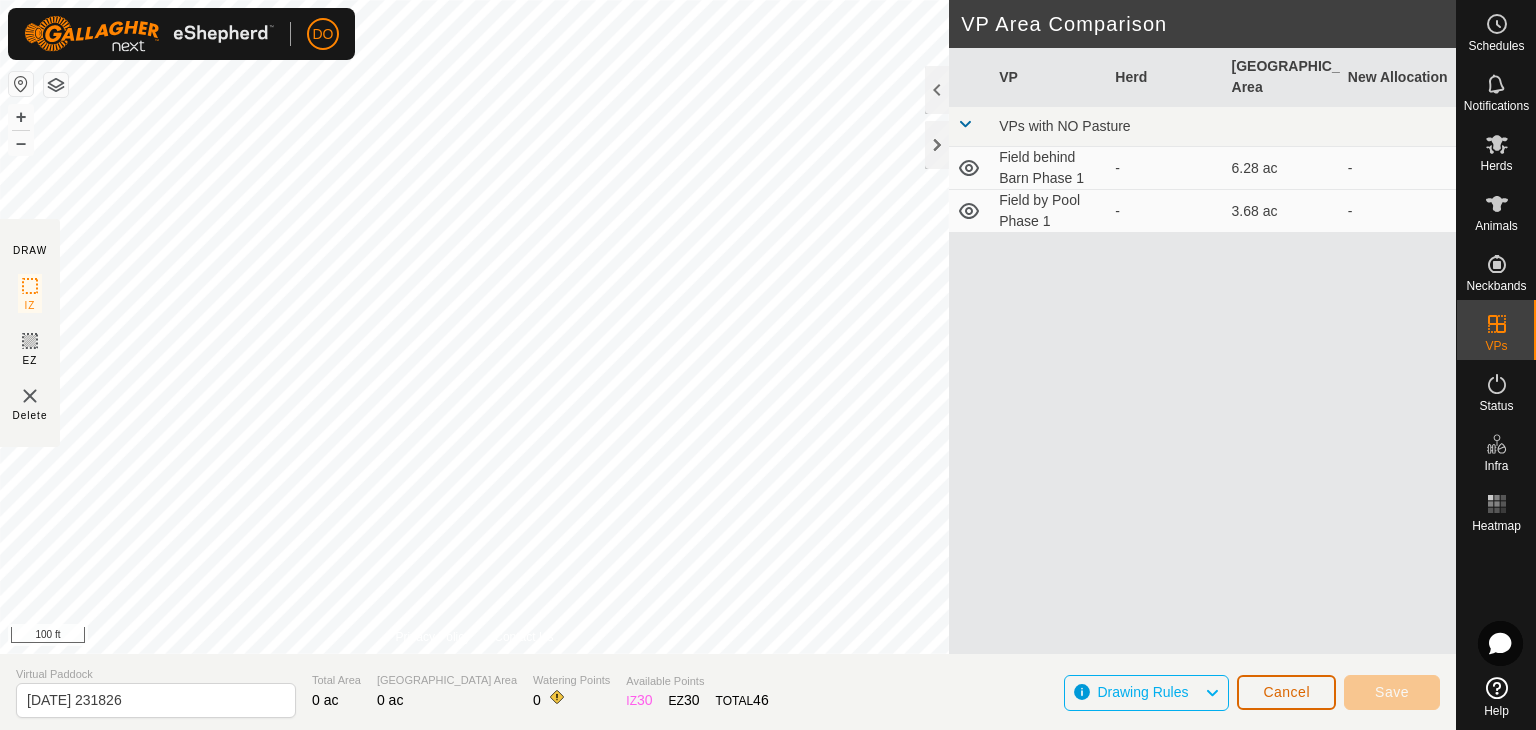 click on "Cancel" 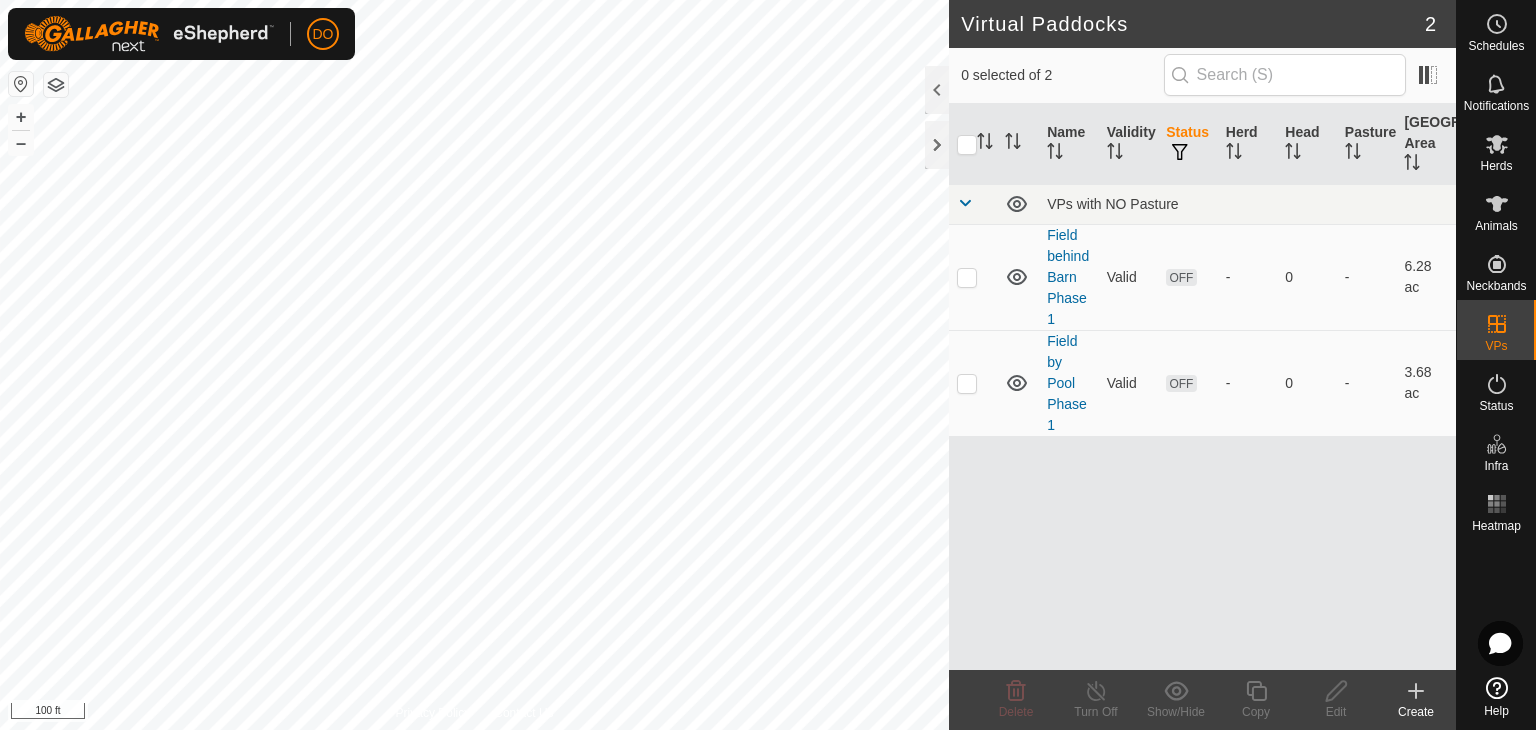 checkbox on "true" 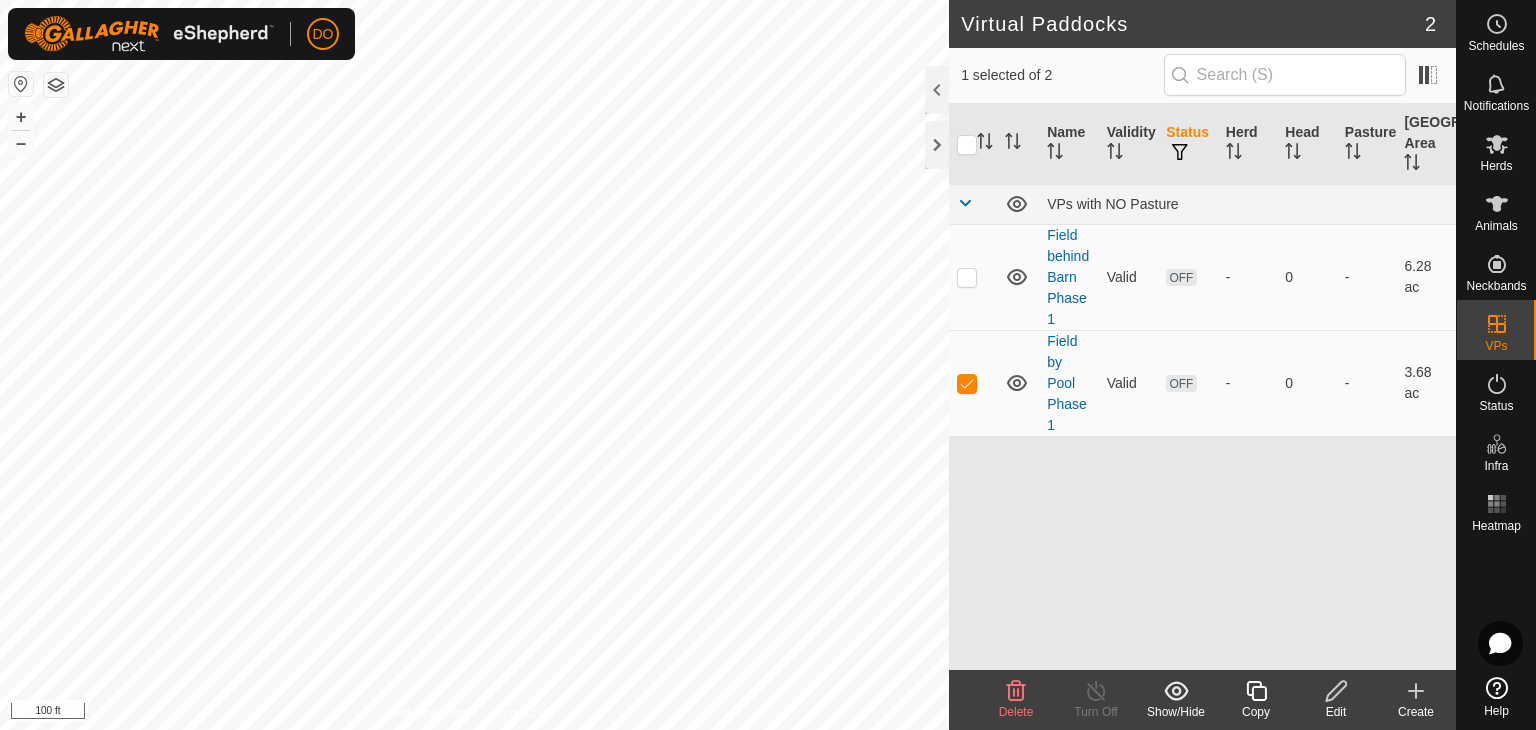 click on "Edit" 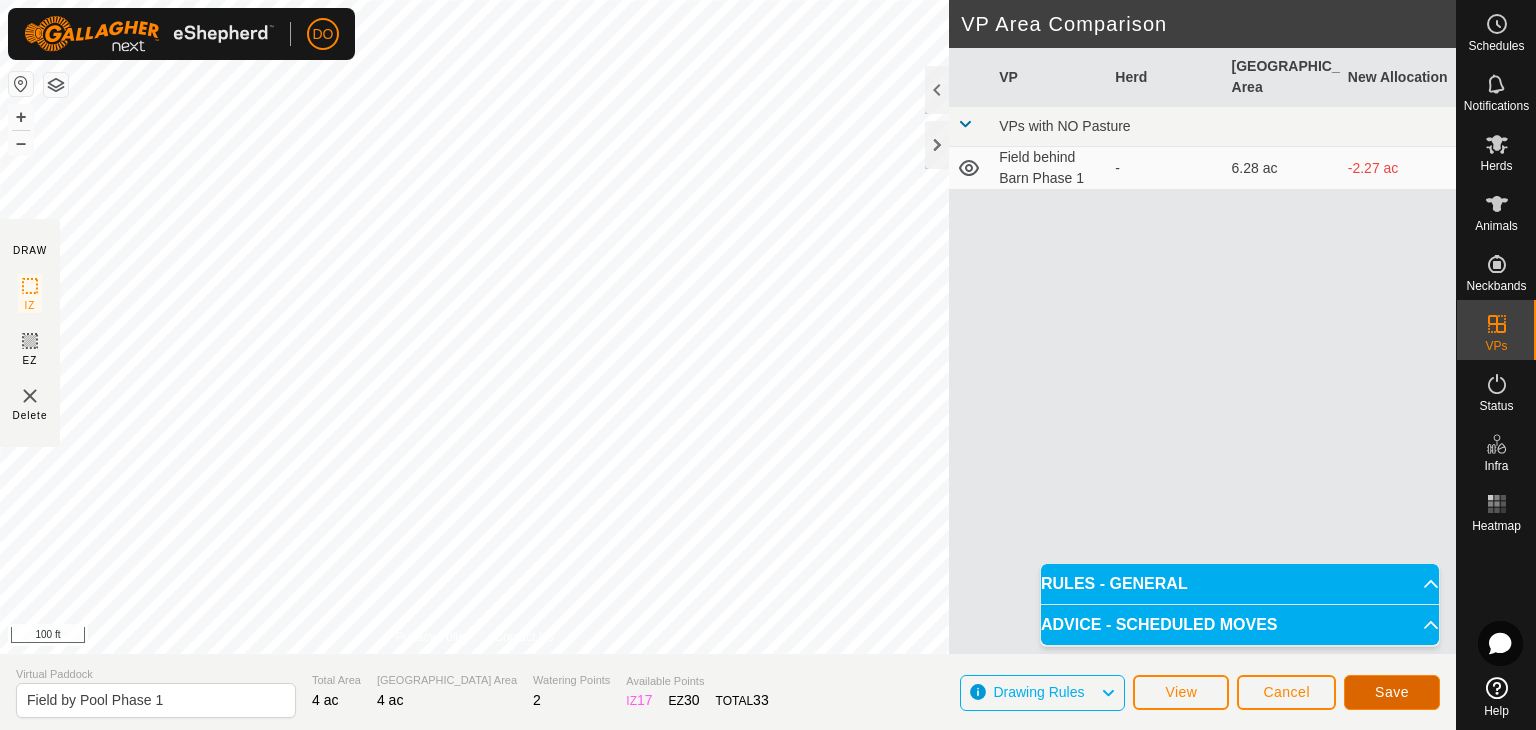 click on "Save" 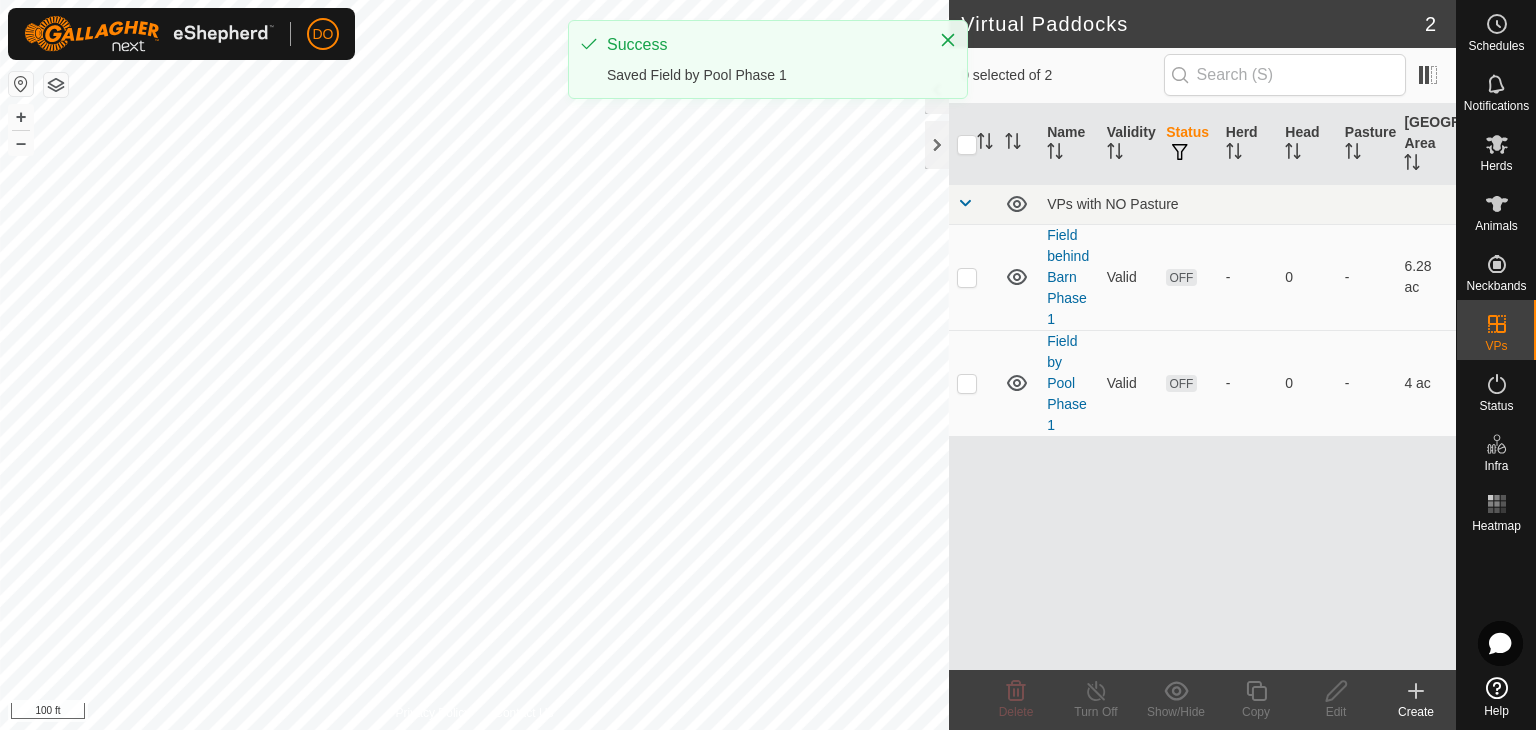 click 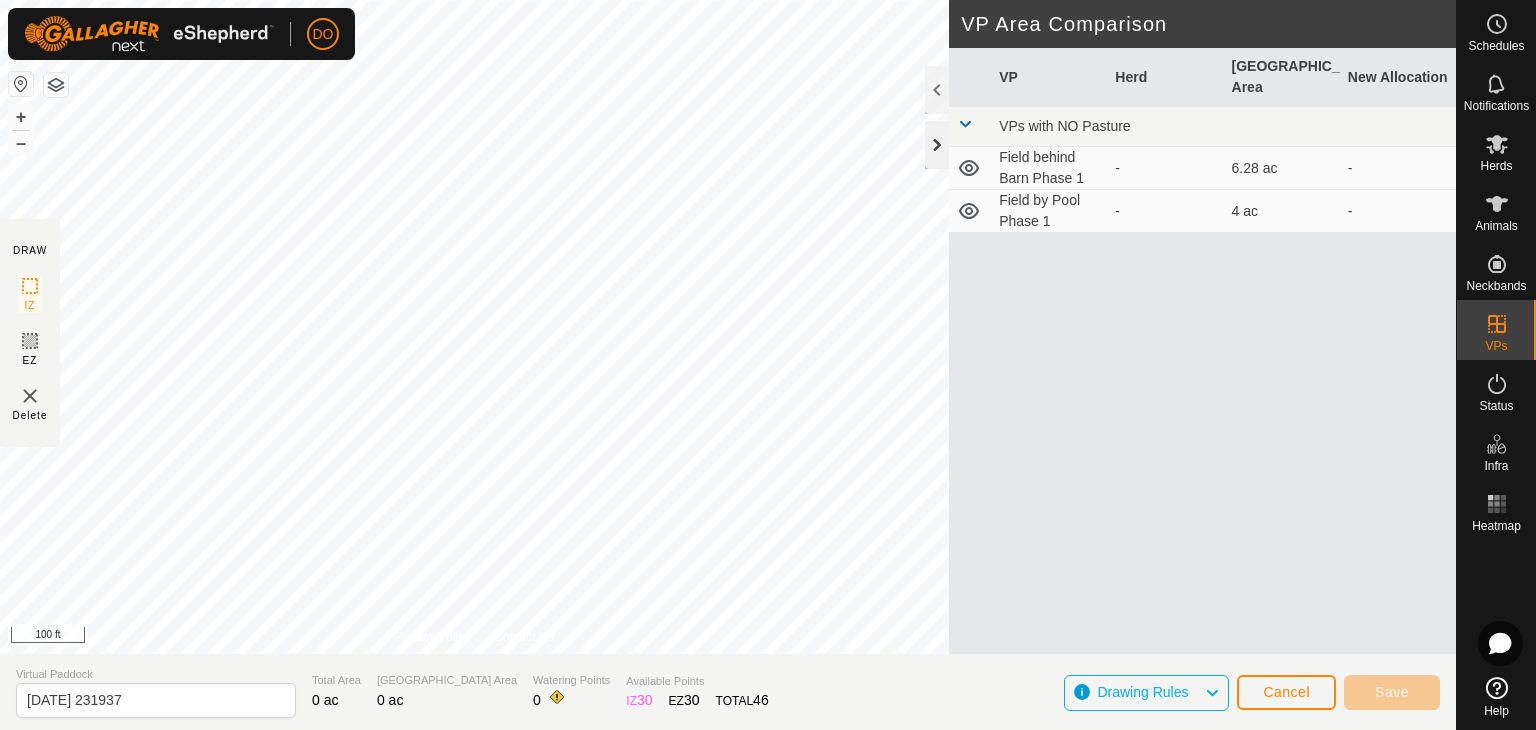 click 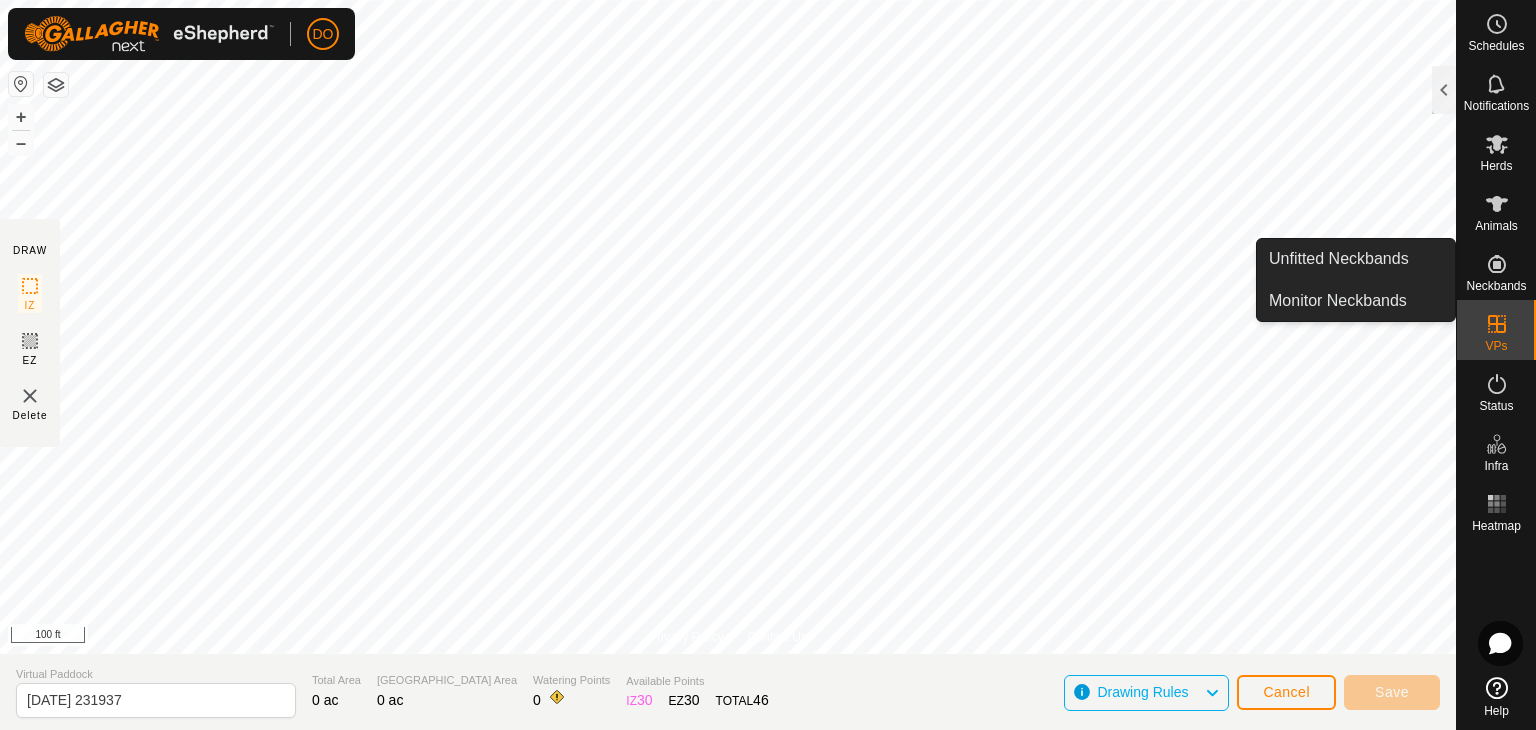 click 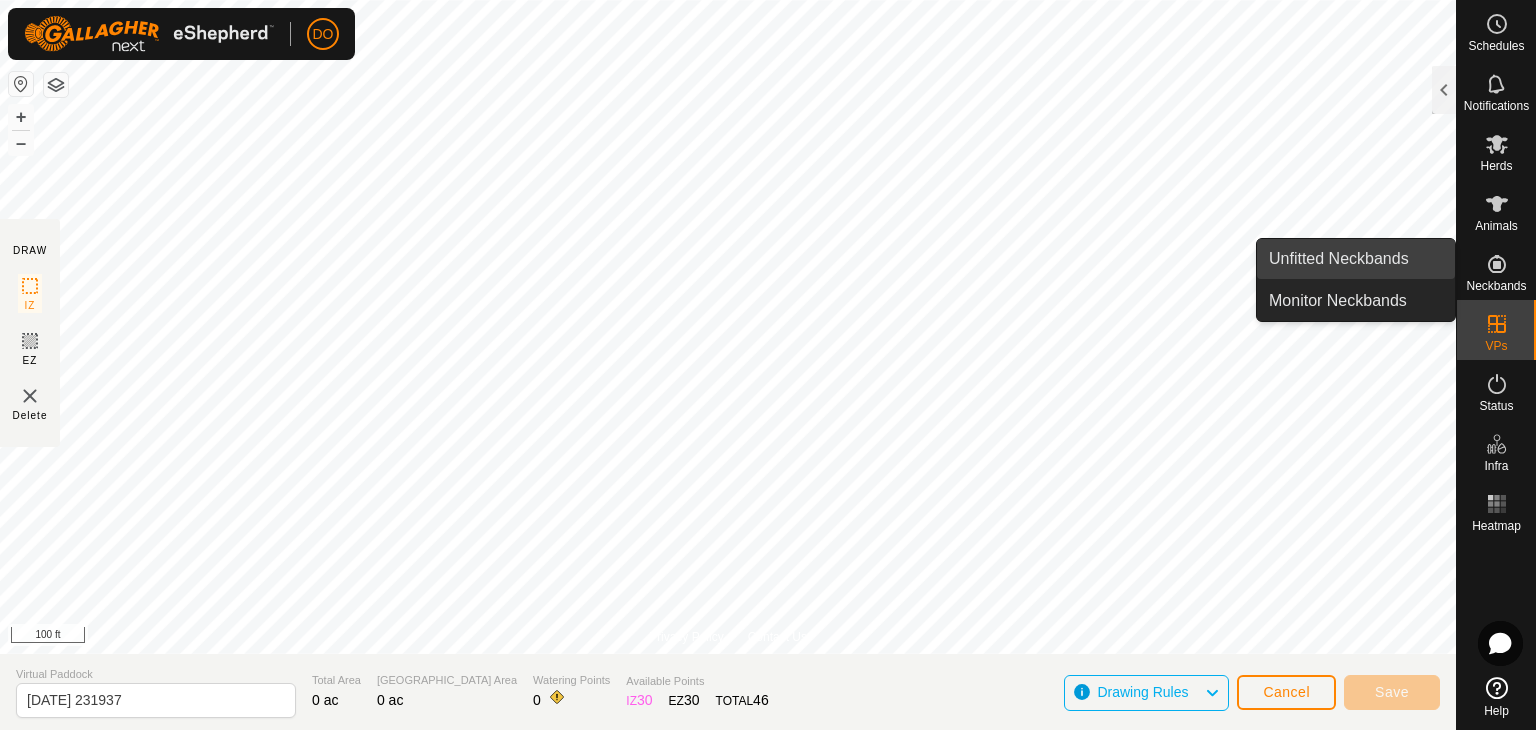 click on "Unfitted Neckbands" at bounding box center (1356, 259) 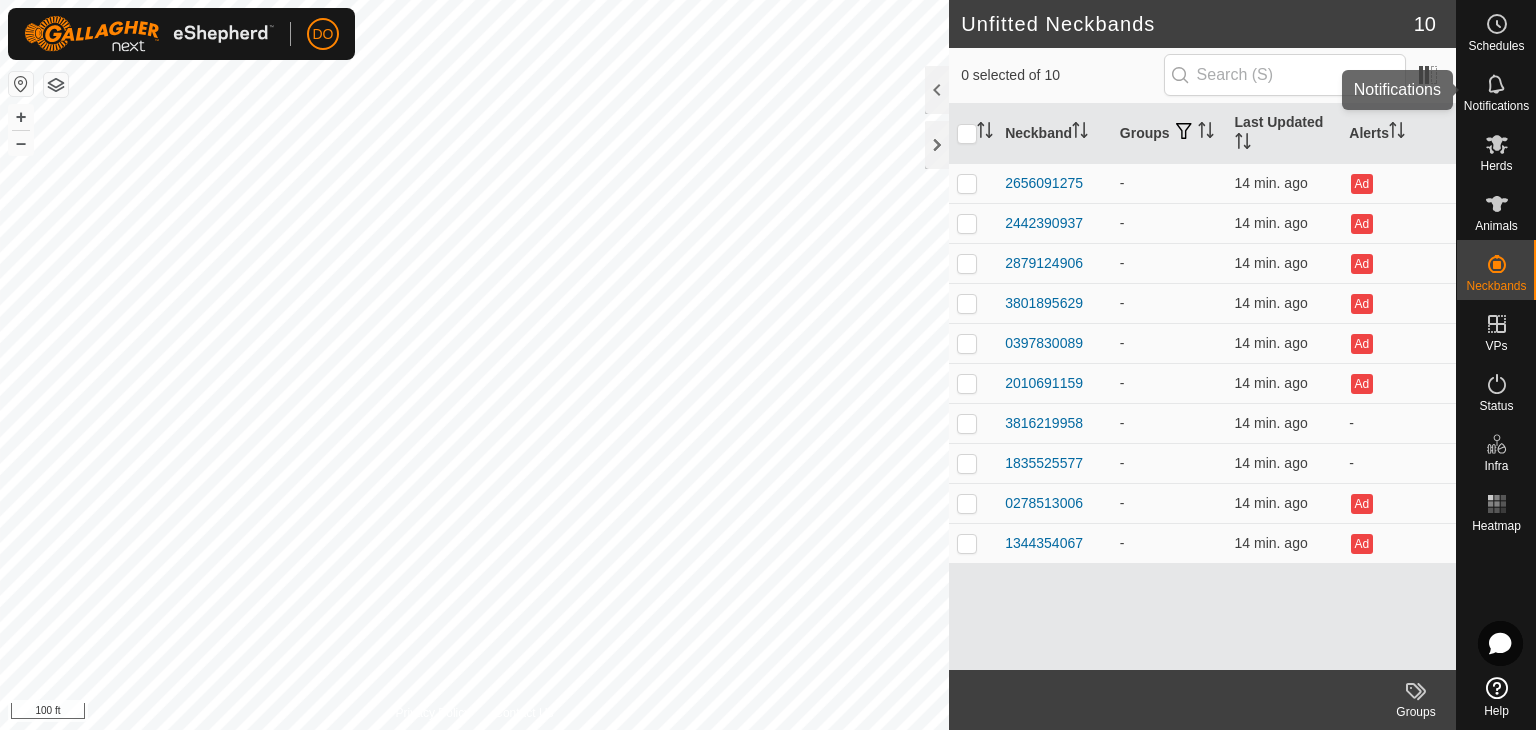 click on "Notifications" at bounding box center (1496, 106) 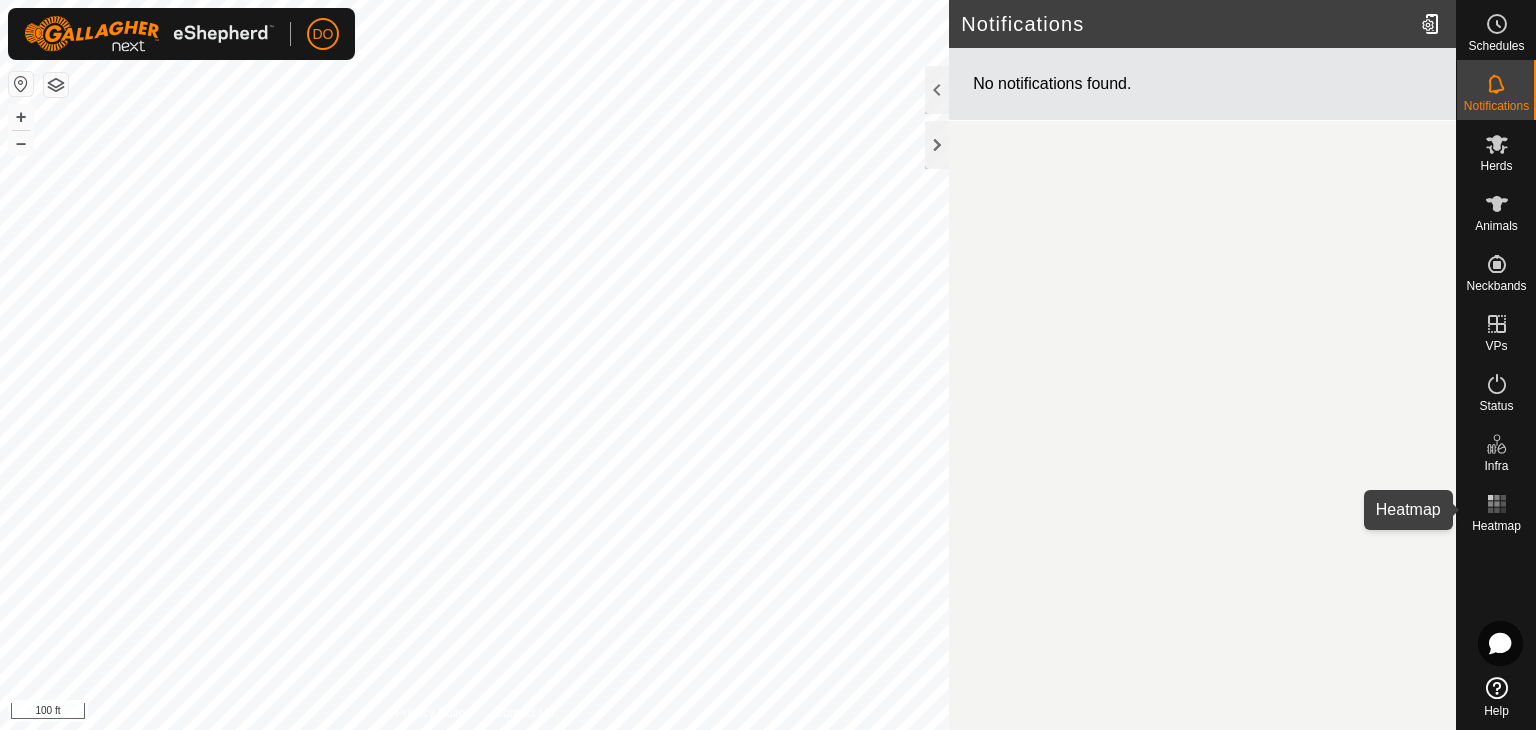 click 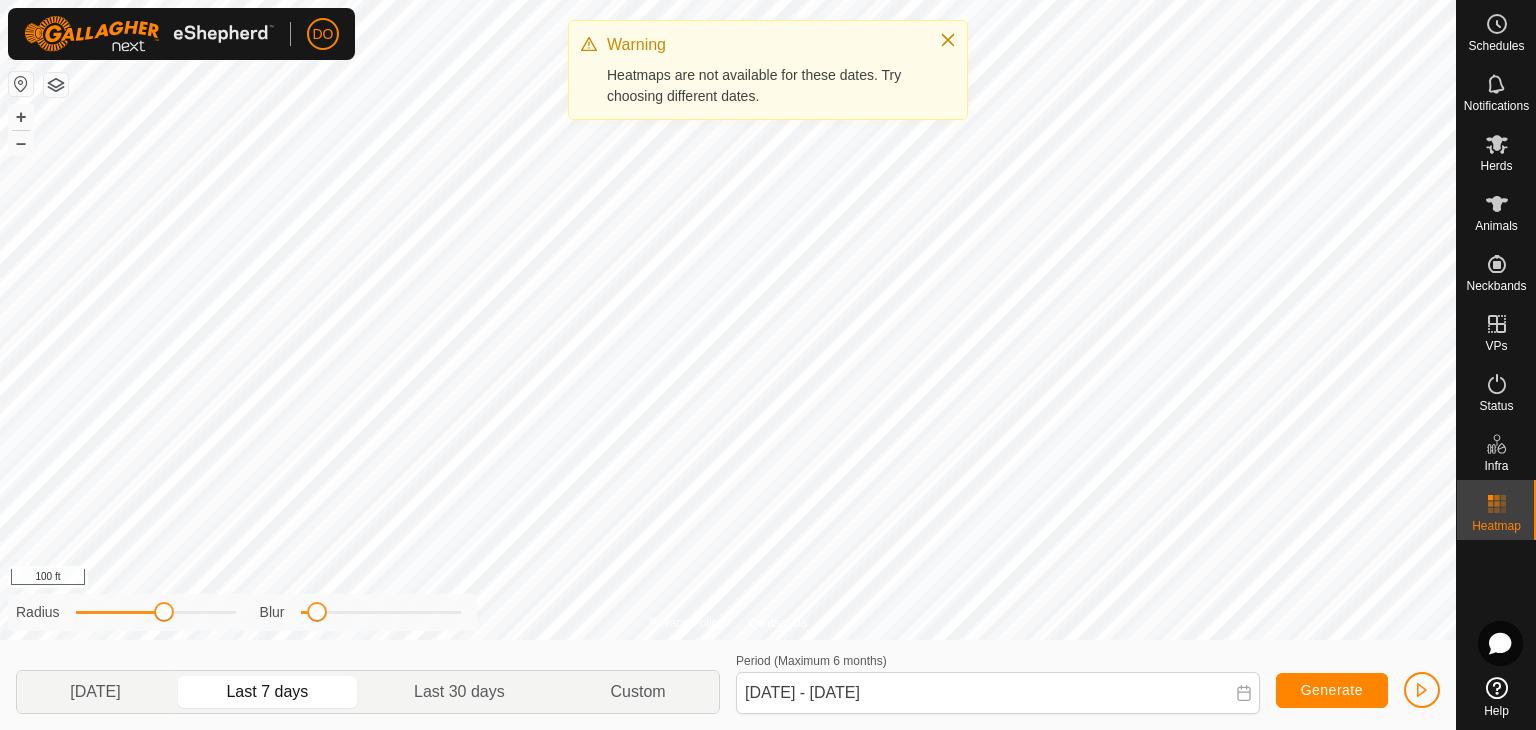 click on "Privacy Policy Contact Us + – ⇧ i 100 ft Radius Blur [DATE] Last 7 days Last 30 days Custom Period (Maximum 6 months)  [DATE] - [DATE] Generate" 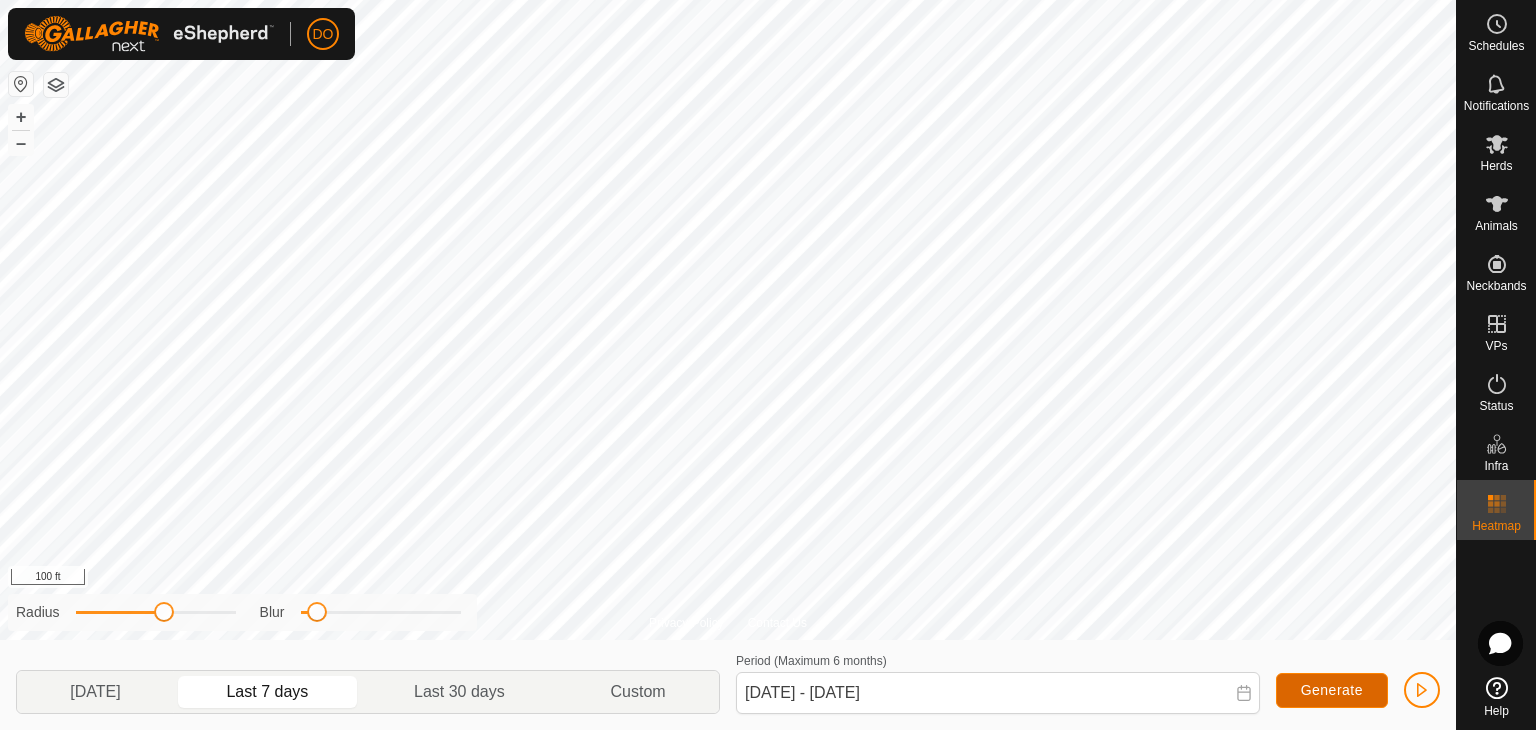click on "Generate" 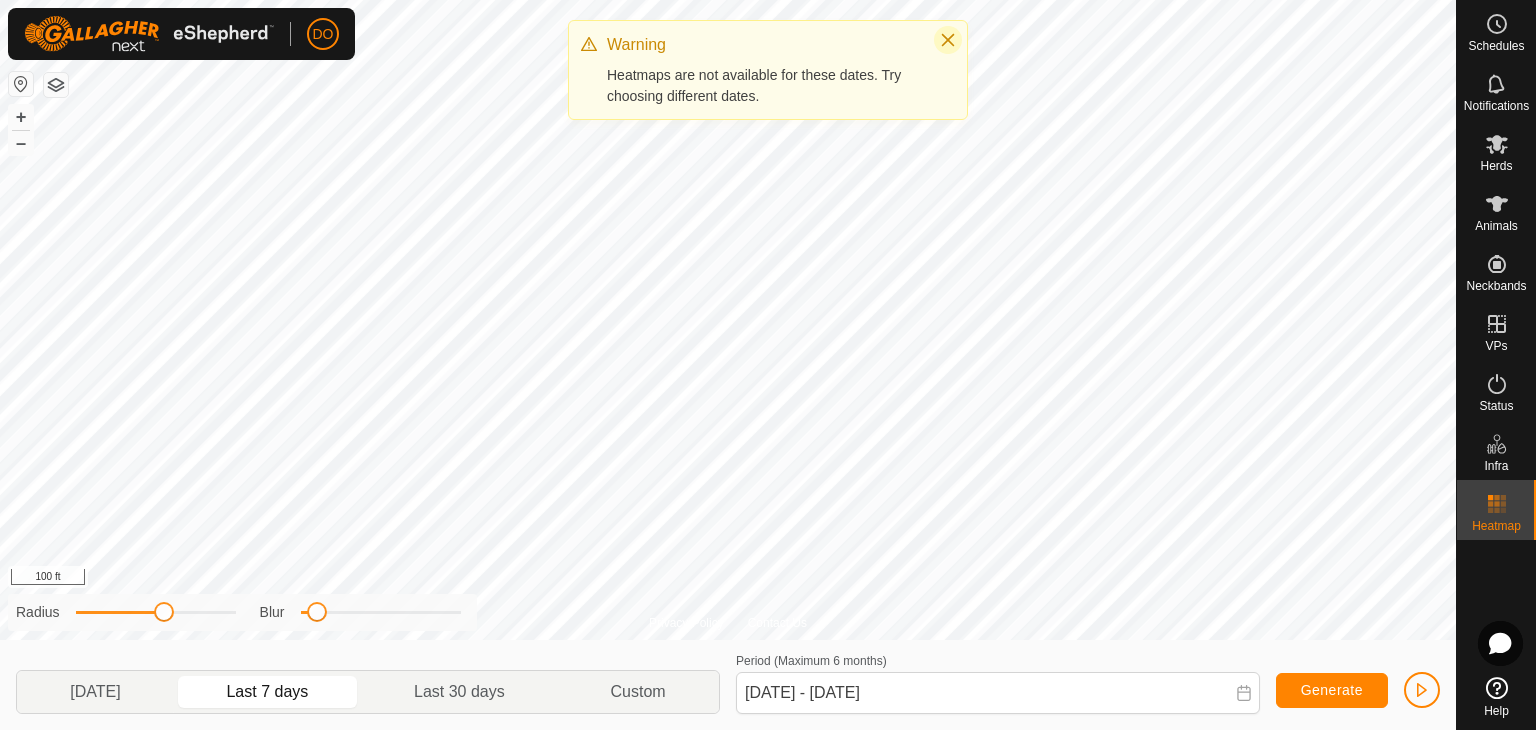 click 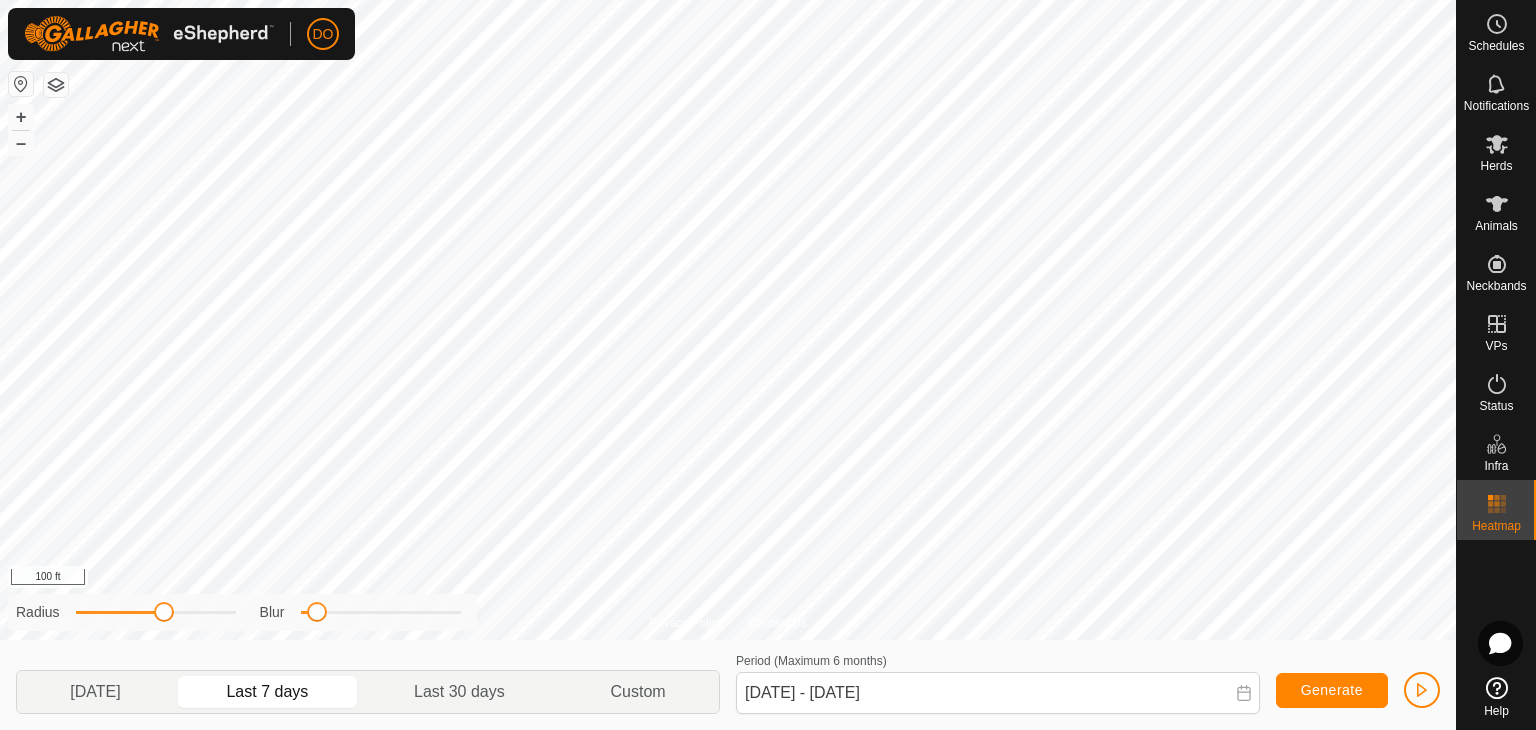 click on "DO Schedules Notifications Herds Animals Neckbands VPs Status Infra Heatmap Help Privacy Policy Contact Us
WP 4
Type:   trough
Capacity:  100L
Water Level:  100%
Drinkable:  Yes
+ – ⇧ i 100 ft Radius Blur [DATE] Last 7 days Last 30 days Custom Period (Maximum 6 months)  [DATE] - [DATE] Generate" at bounding box center (768, 365) 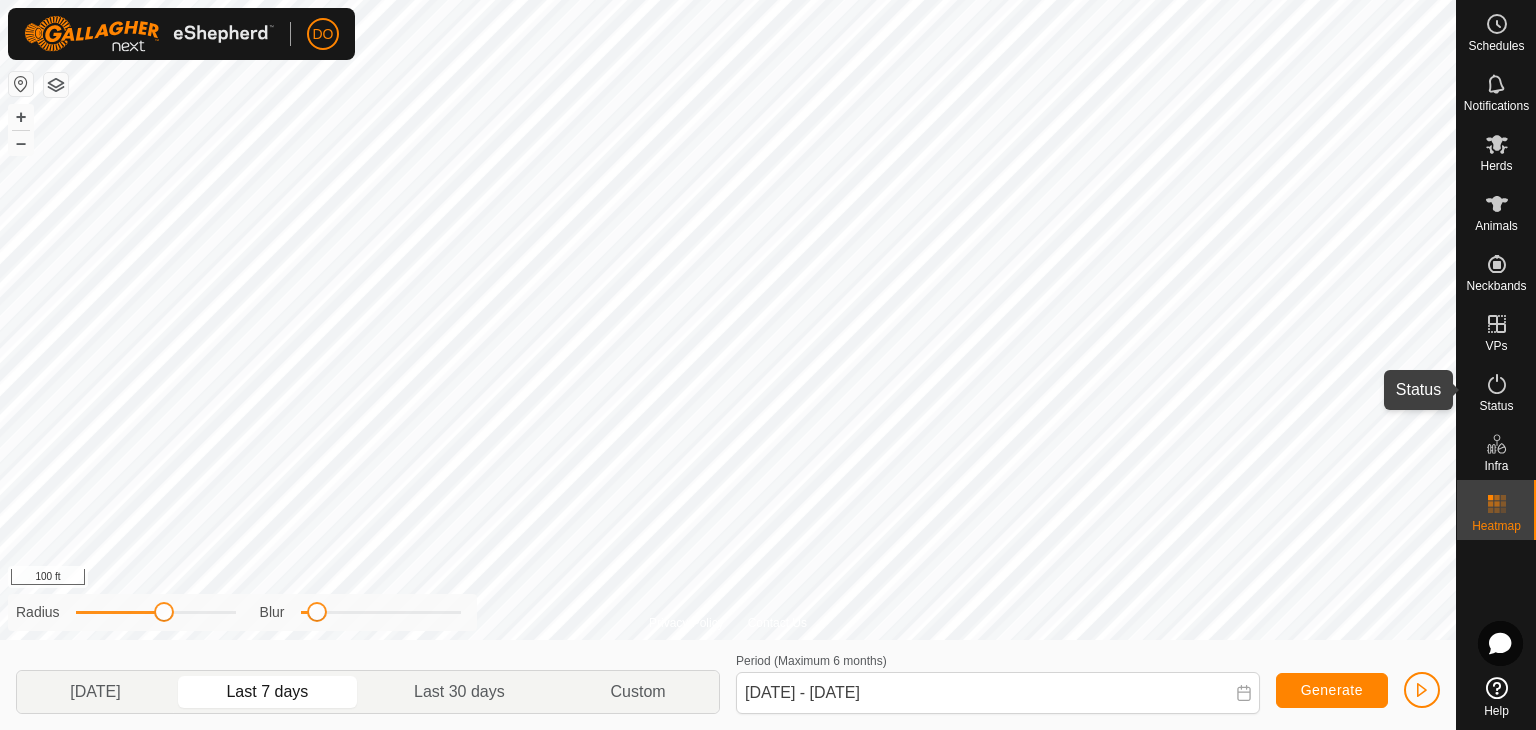 click 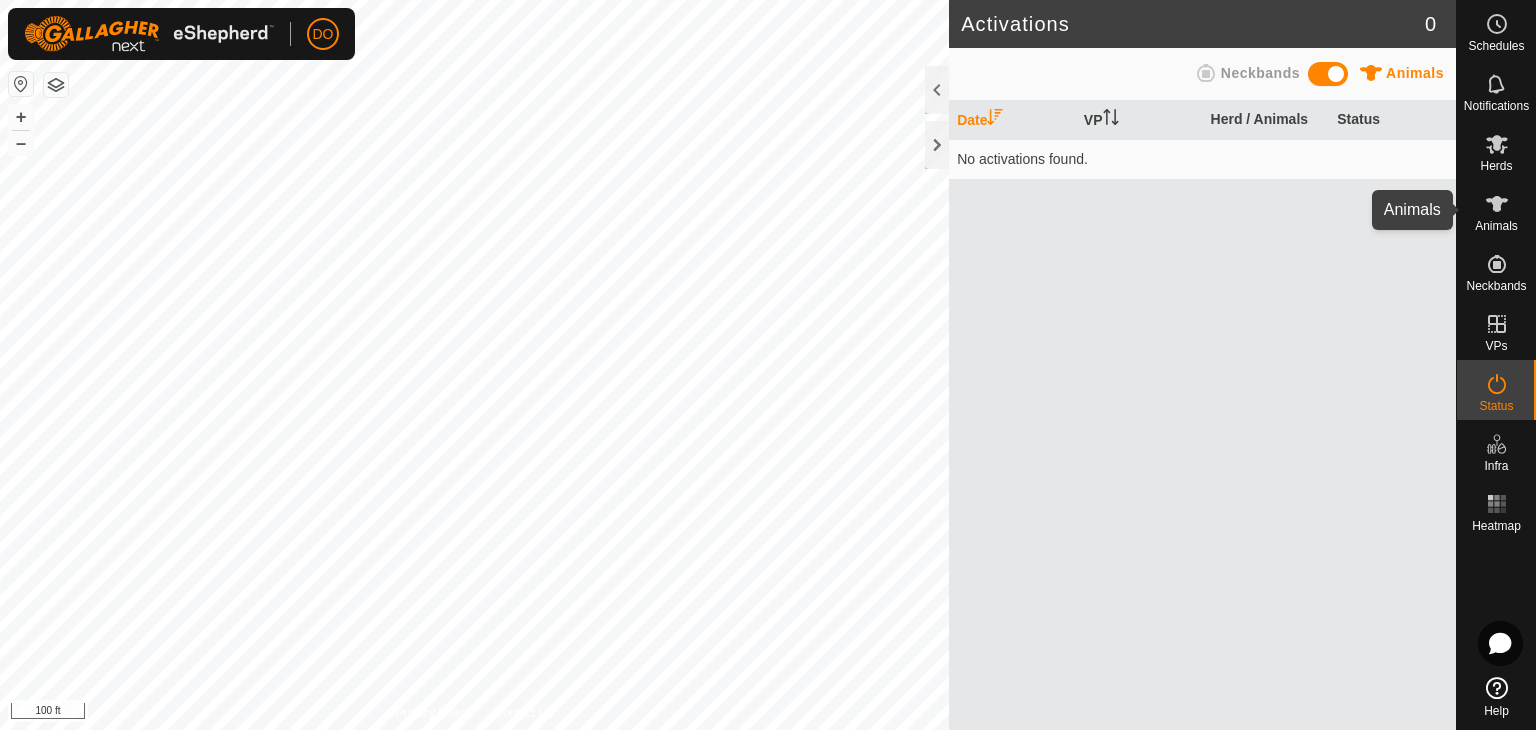click 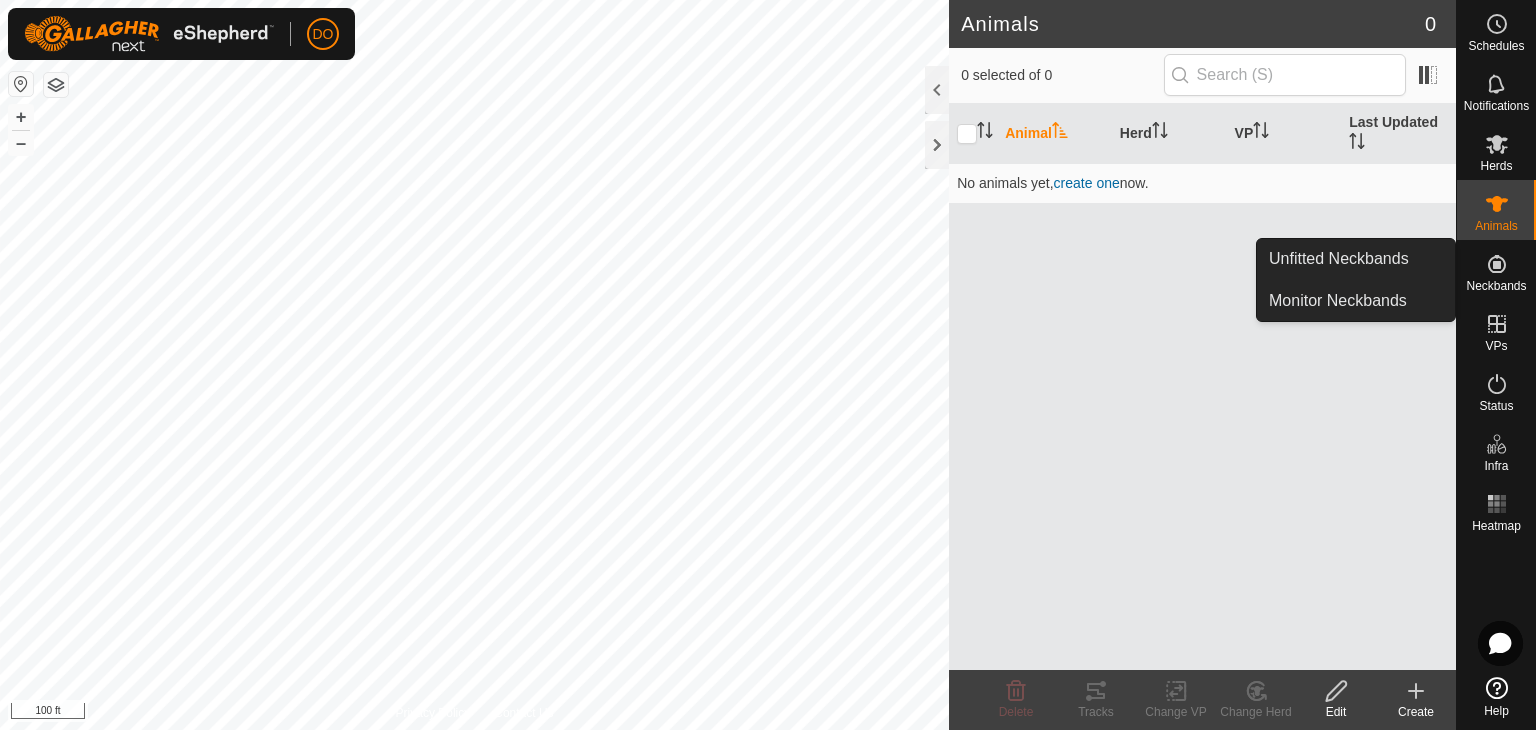 click 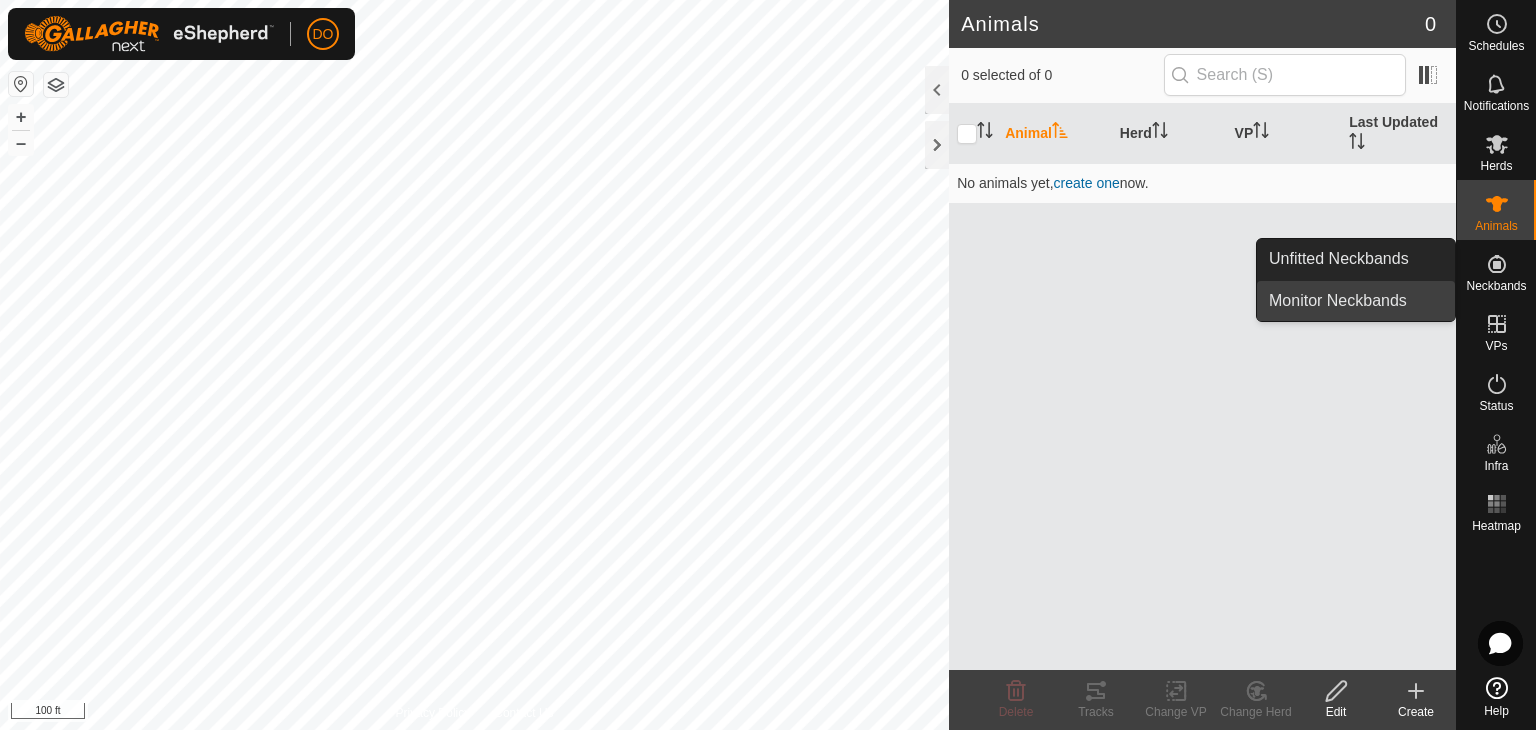 click on "Monitor Neckbands" at bounding box center (1356, 301) 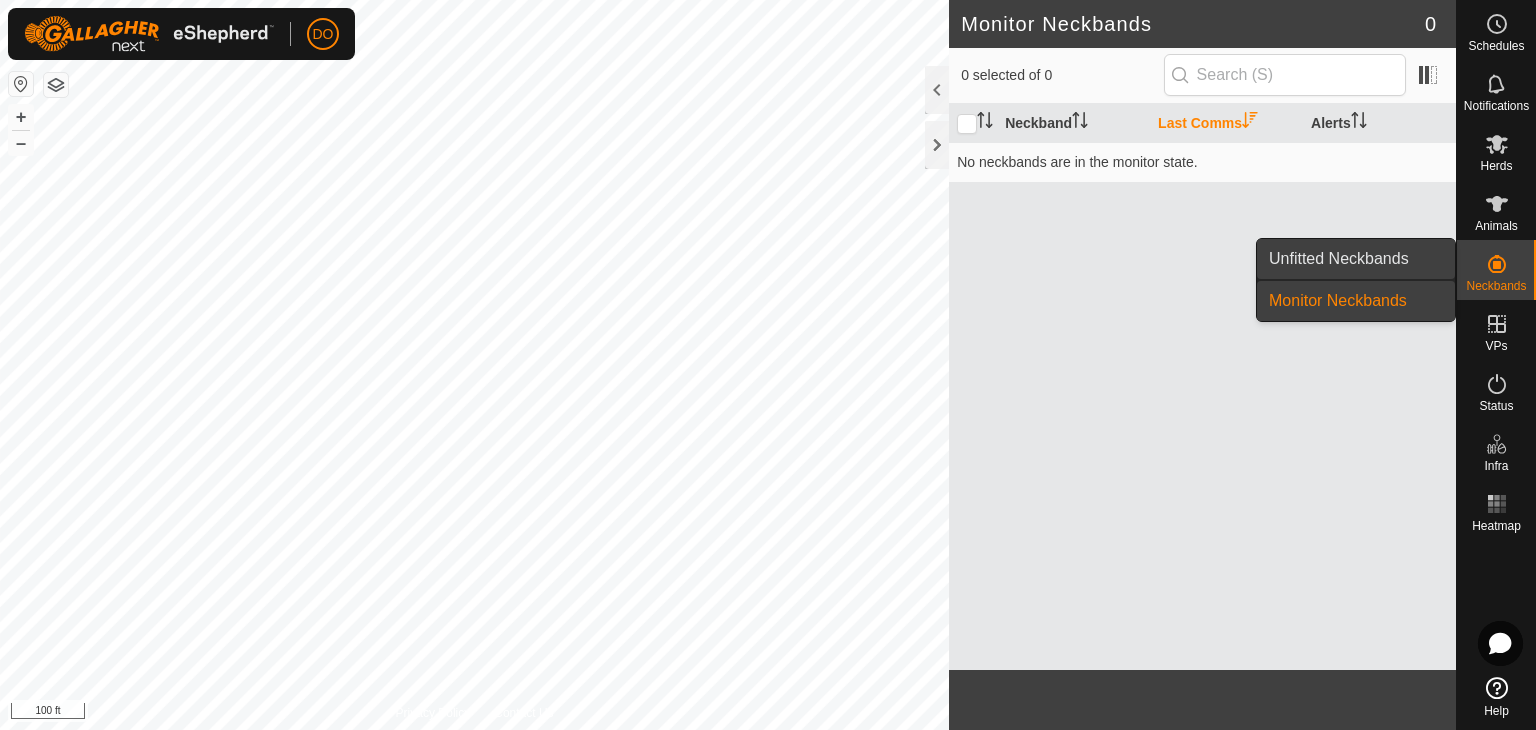 click on "Unfitted Neckbands" at bounding box center (1356, 259) 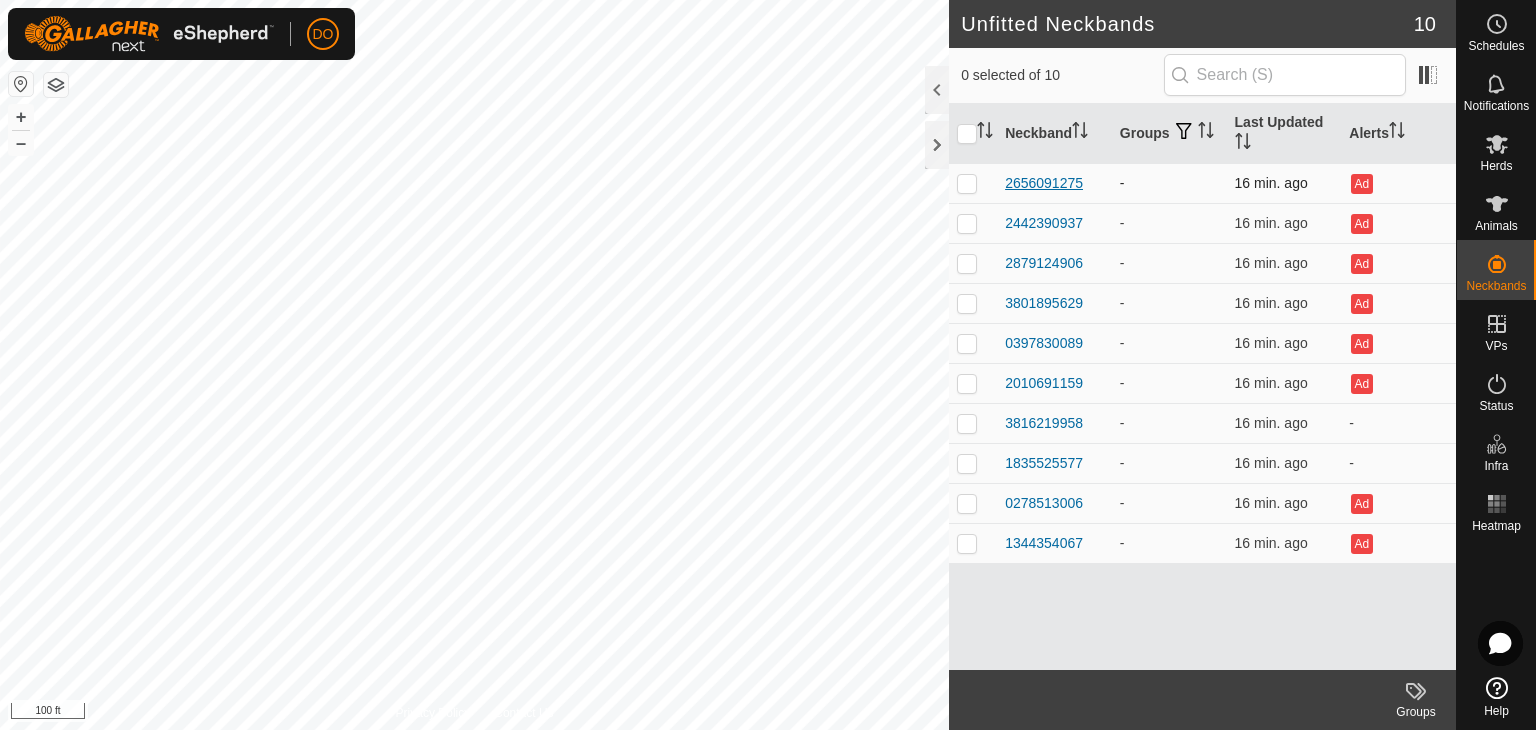 click on "2656091275" at bounding box center (1044, 183) 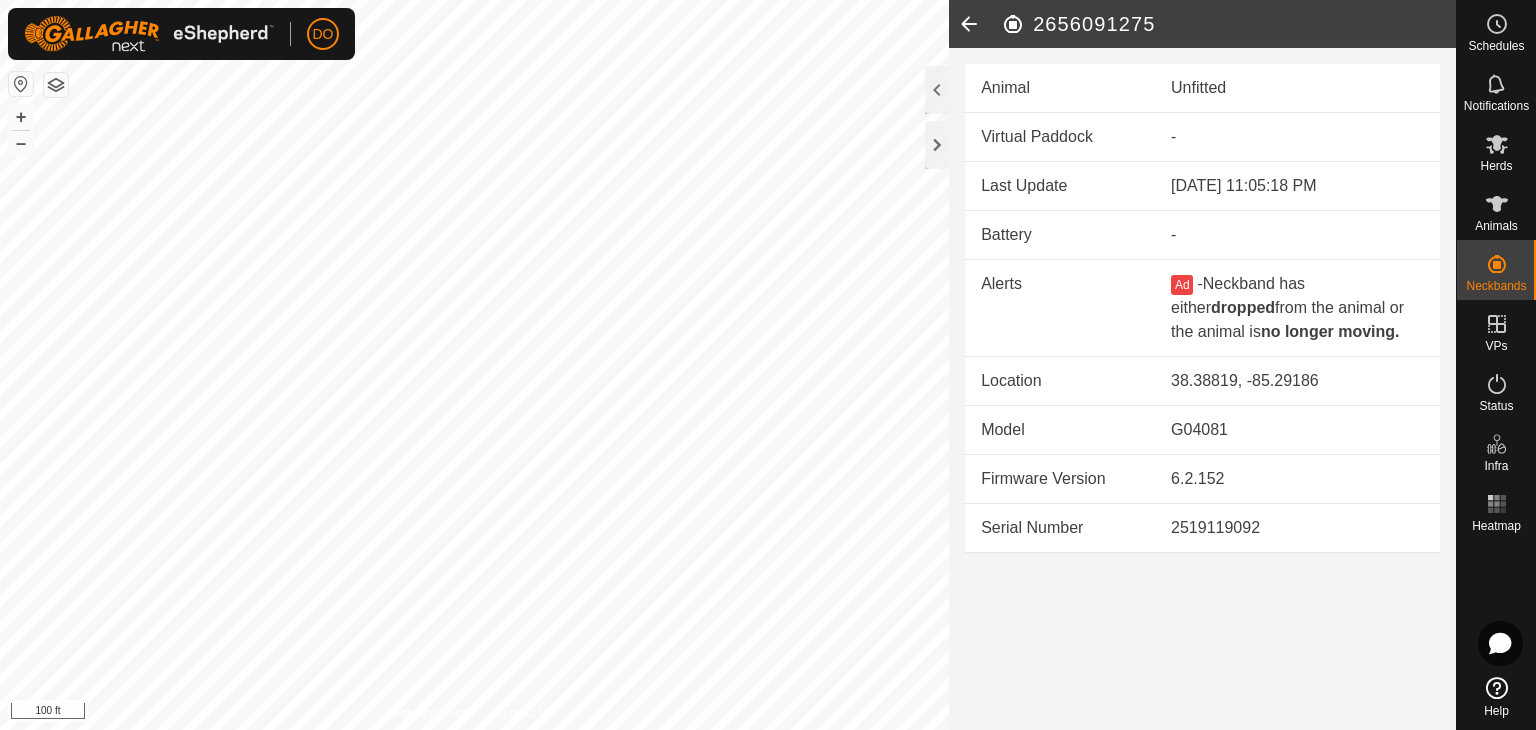 click on "-" at bounding box center [1297, 235] 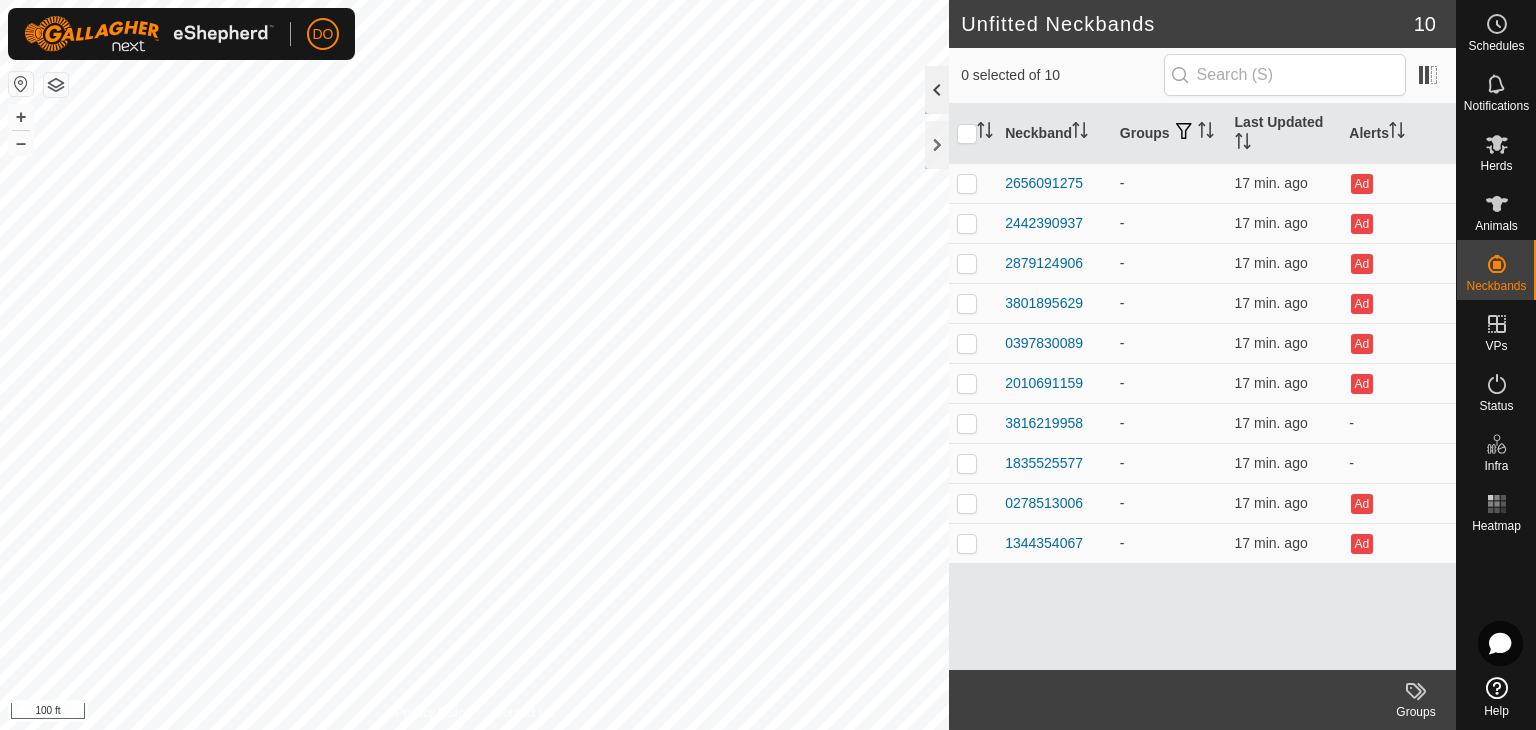 click 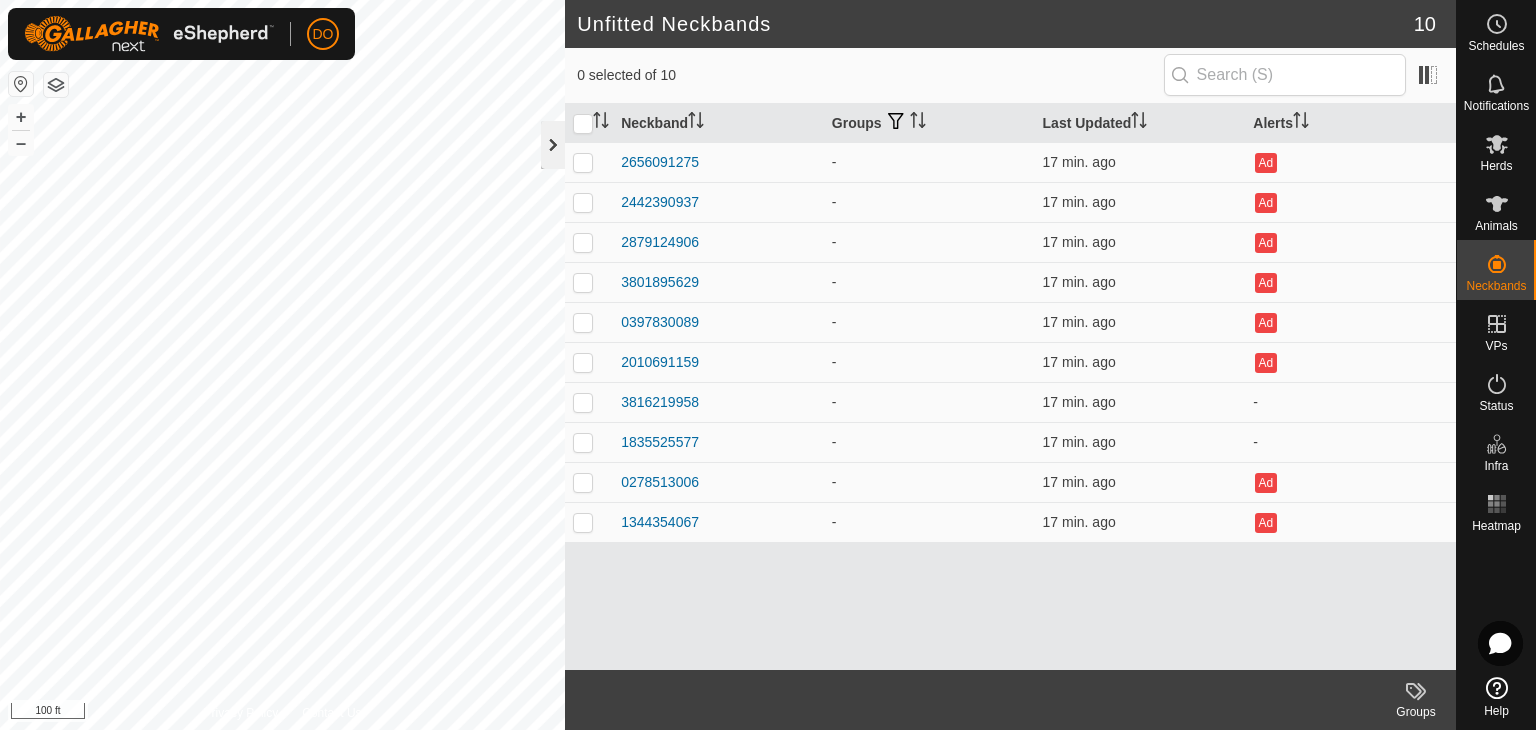 click 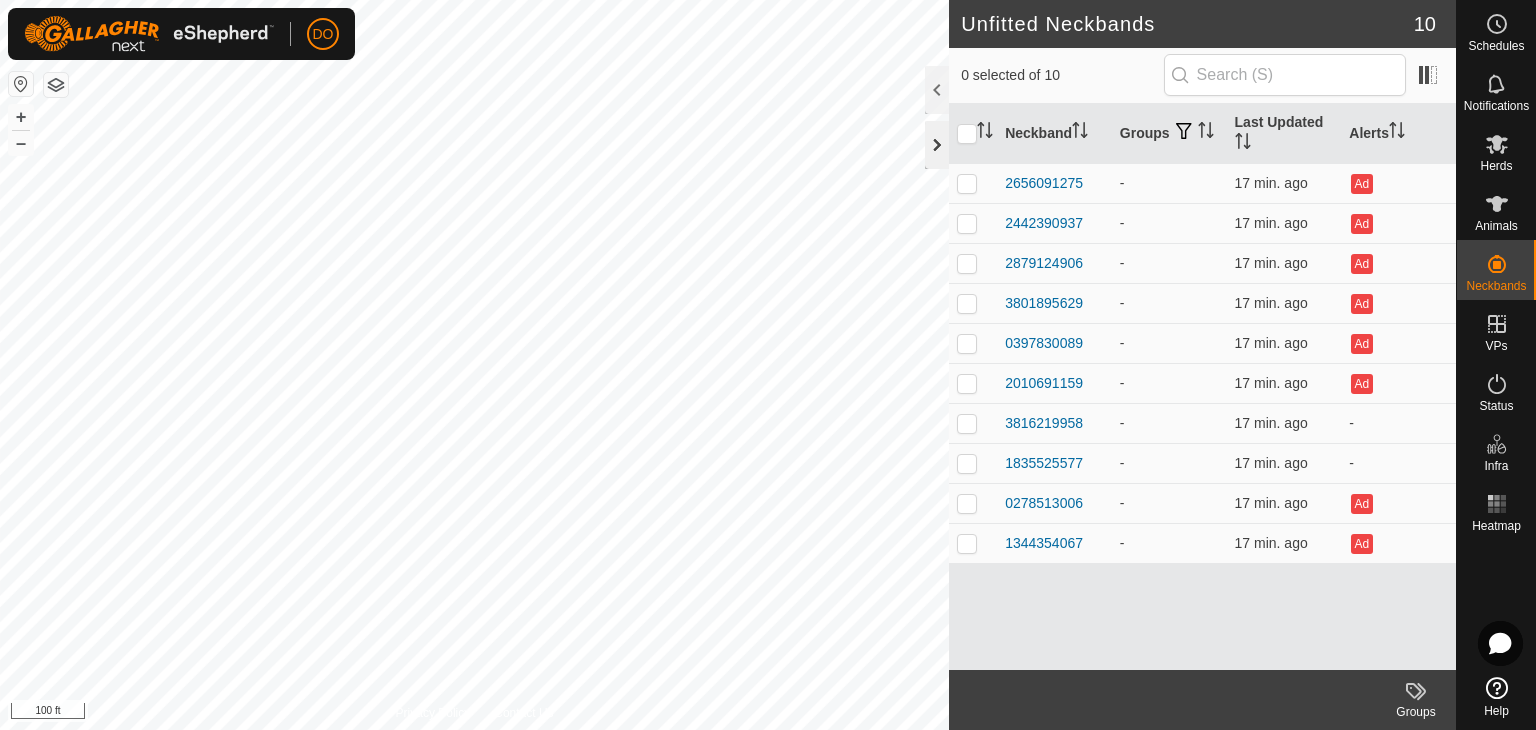 click 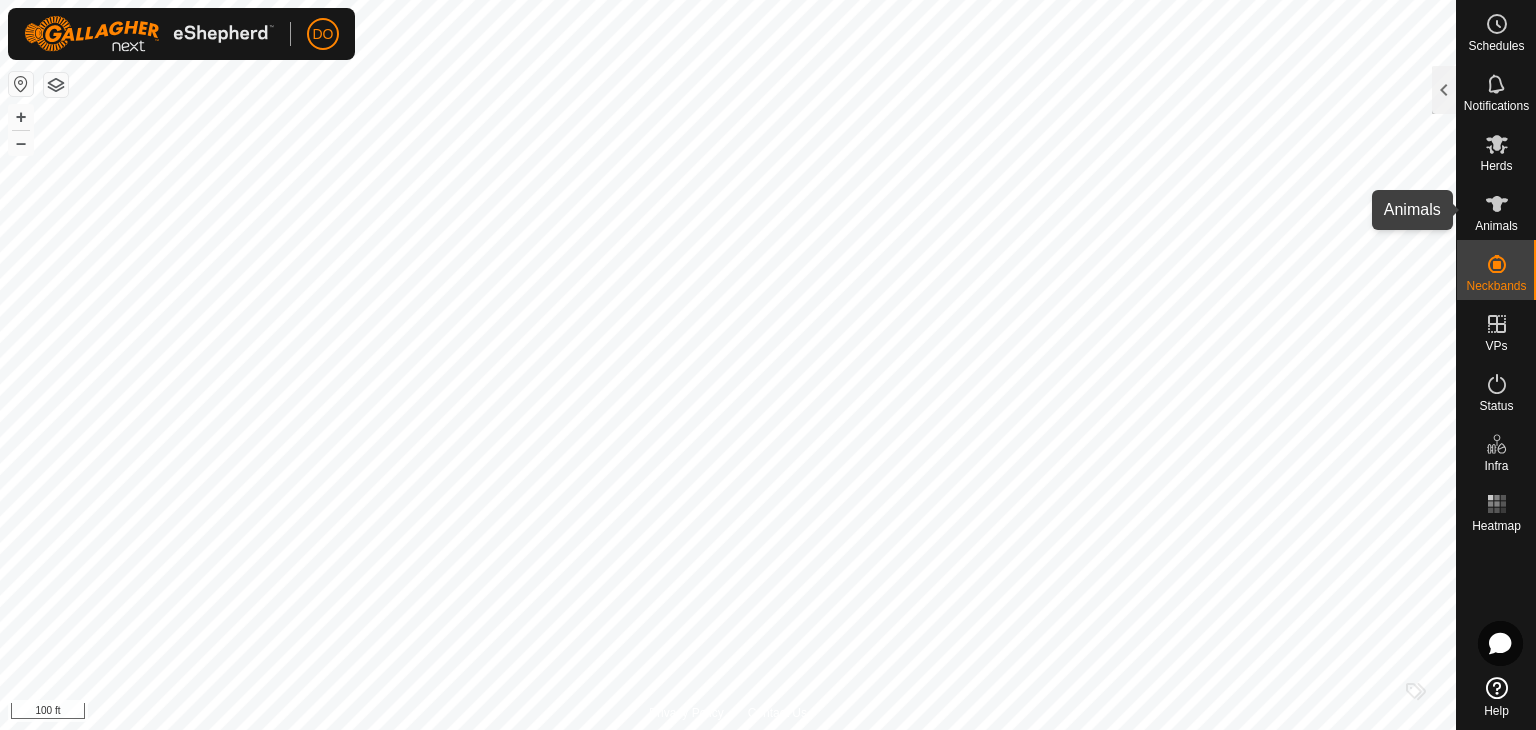 click 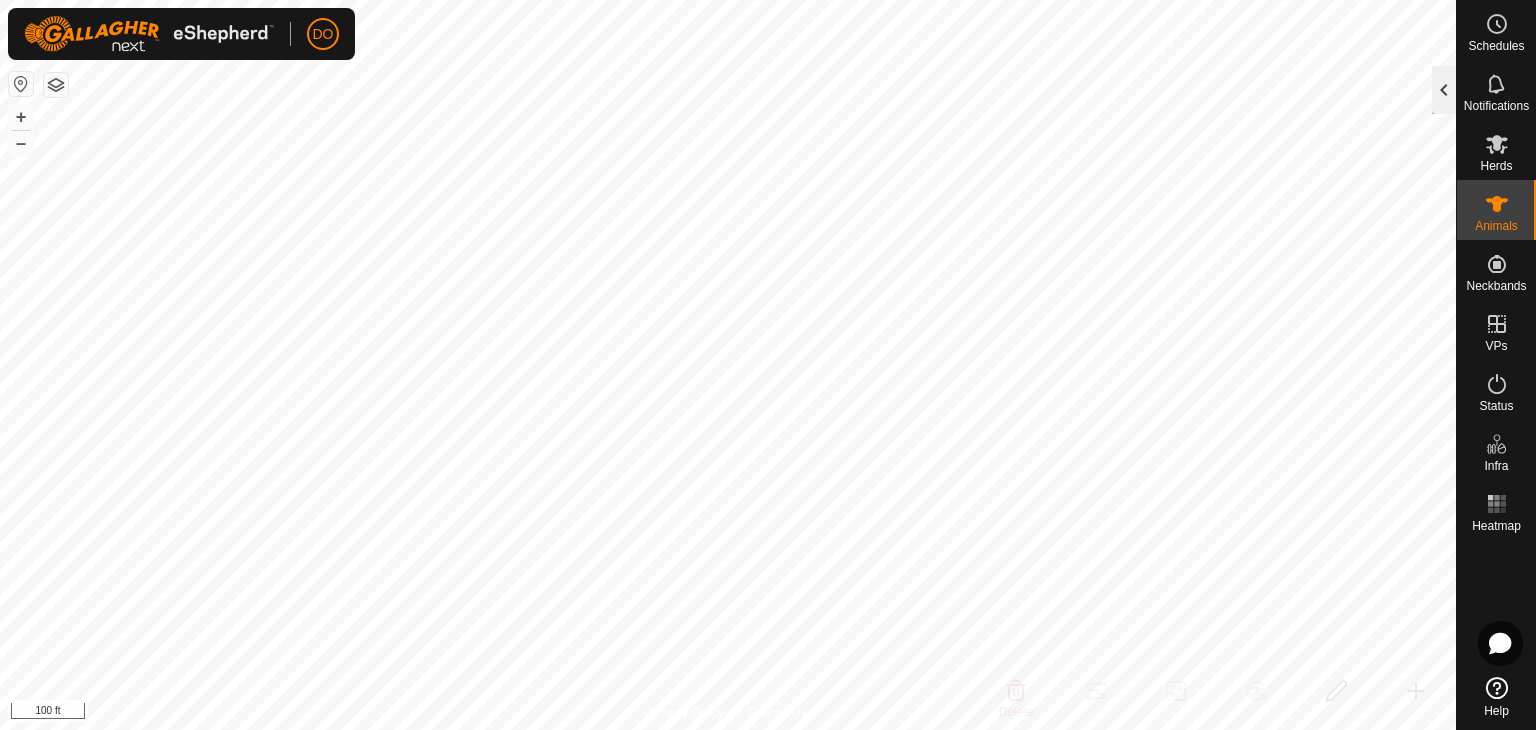 click 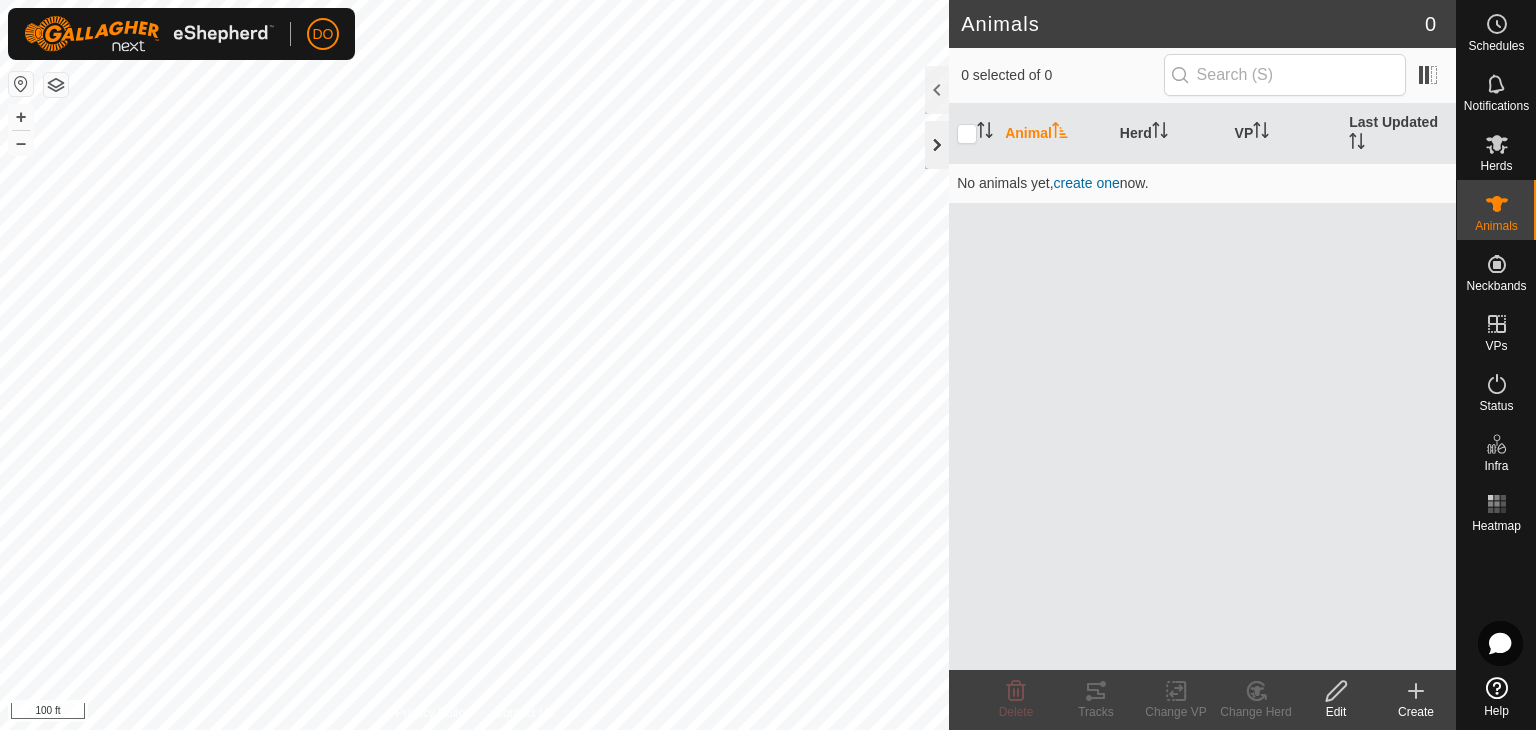 click 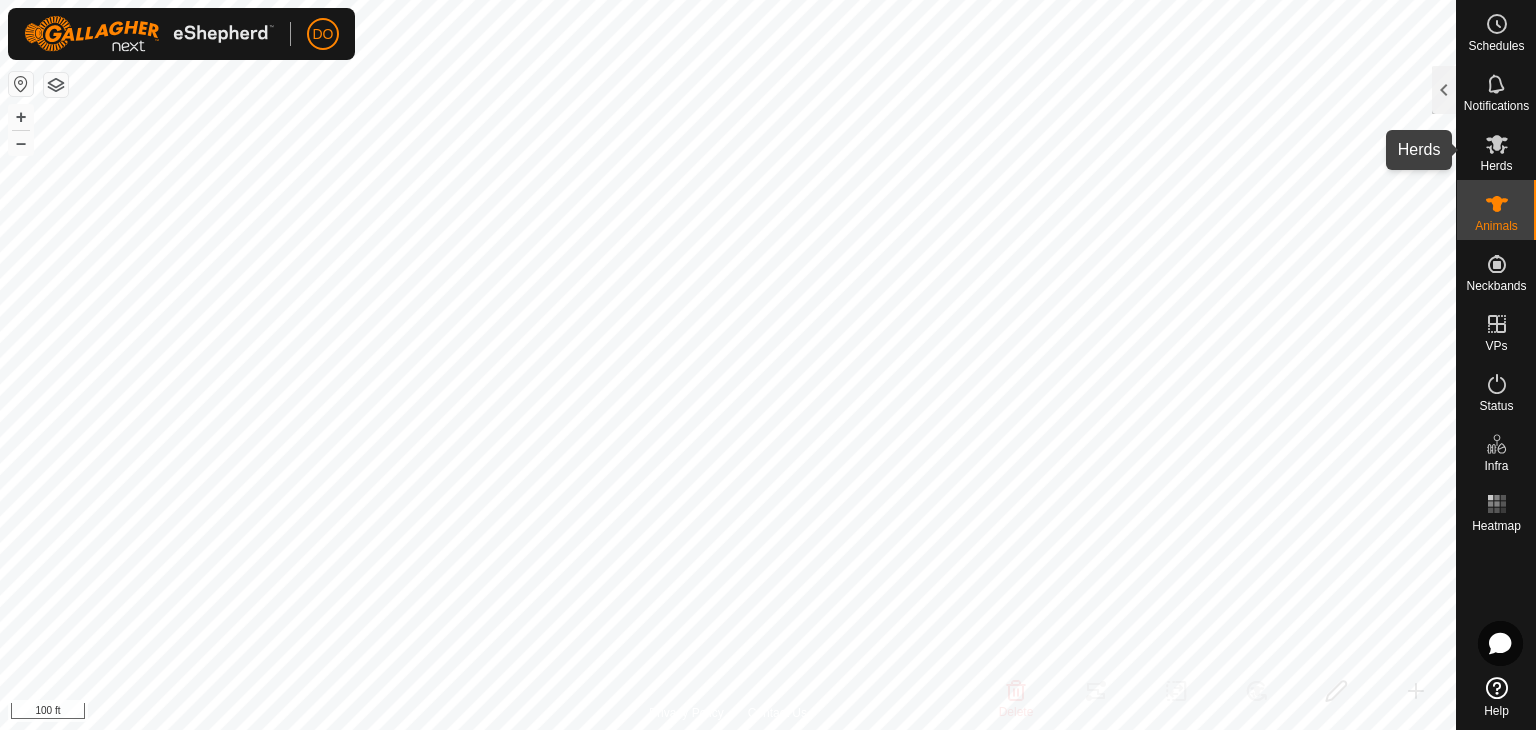 click 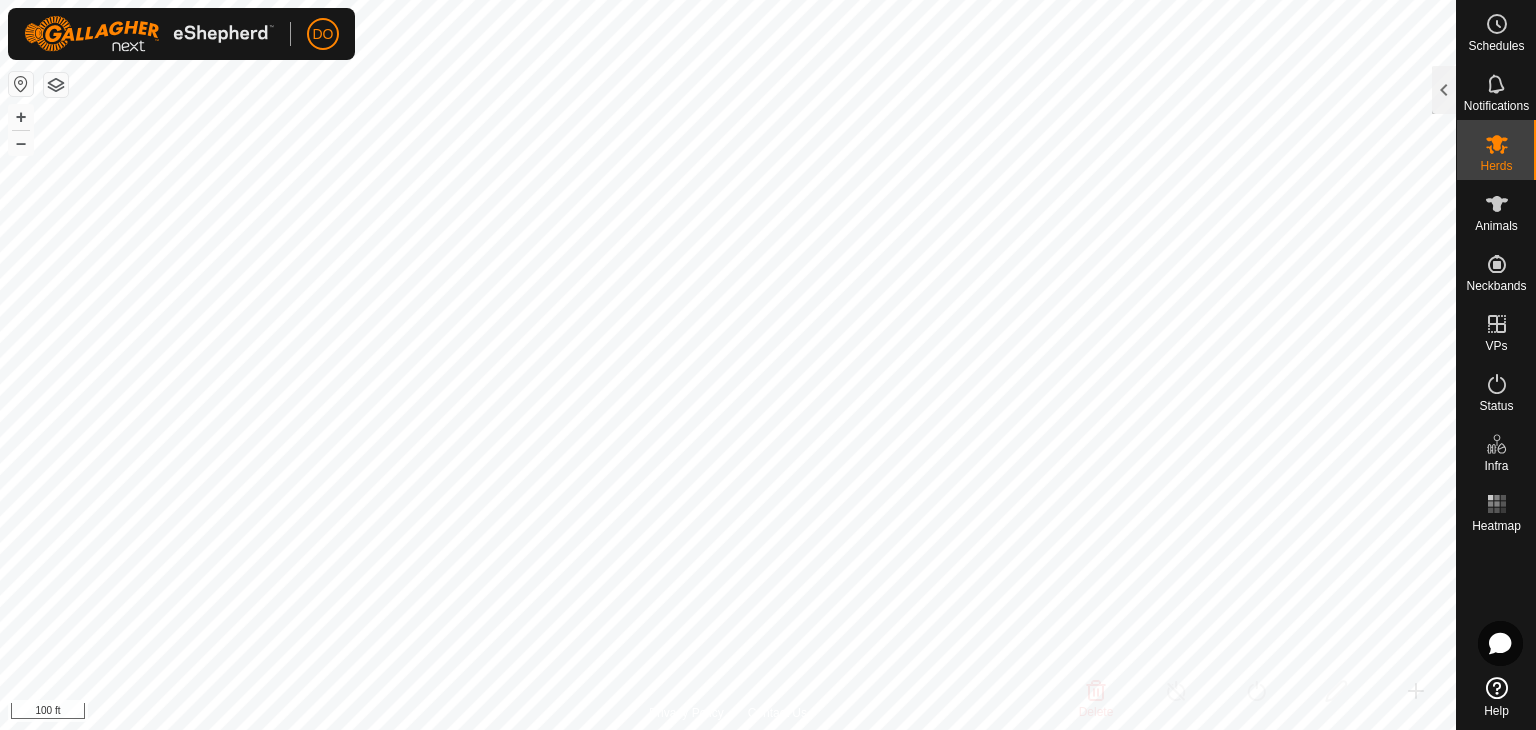 click 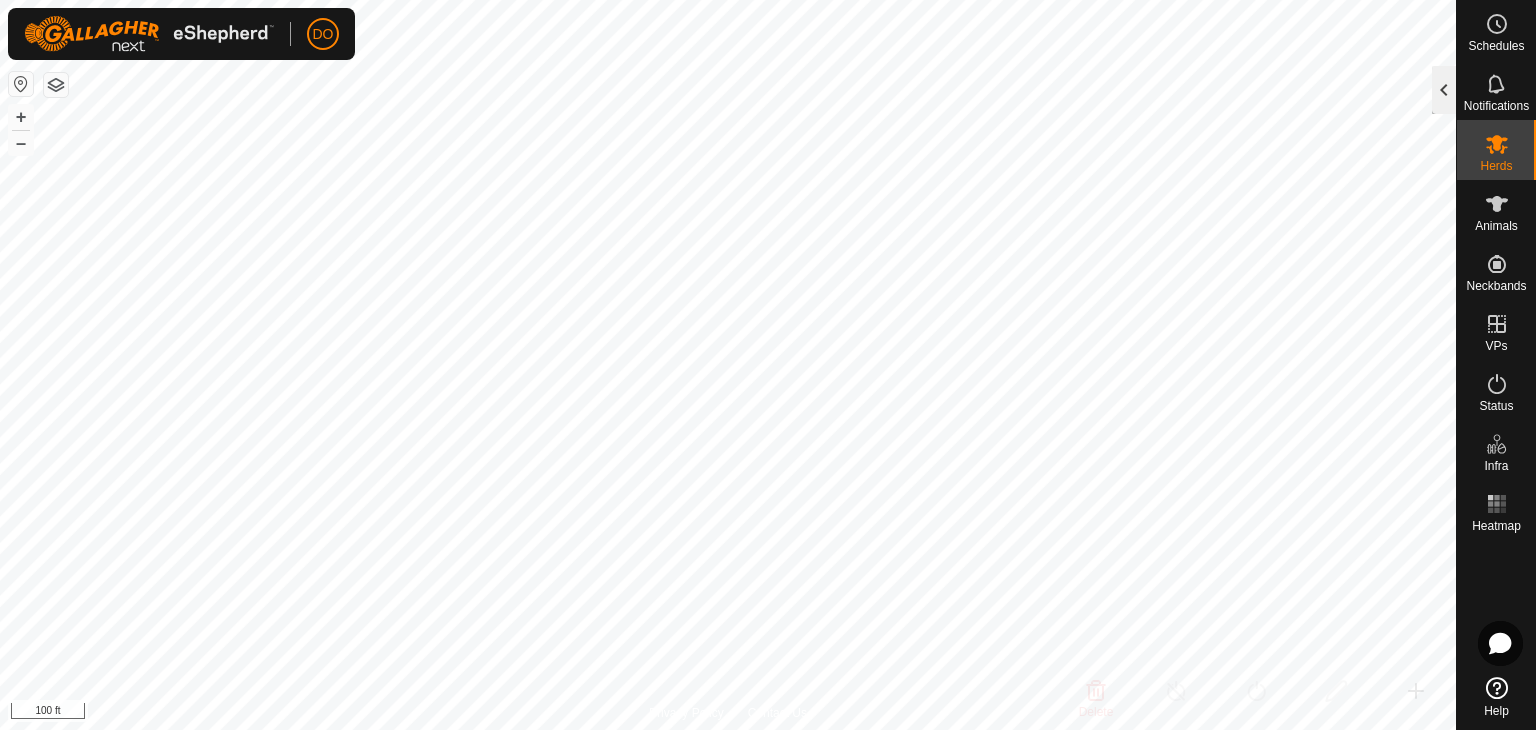 click 